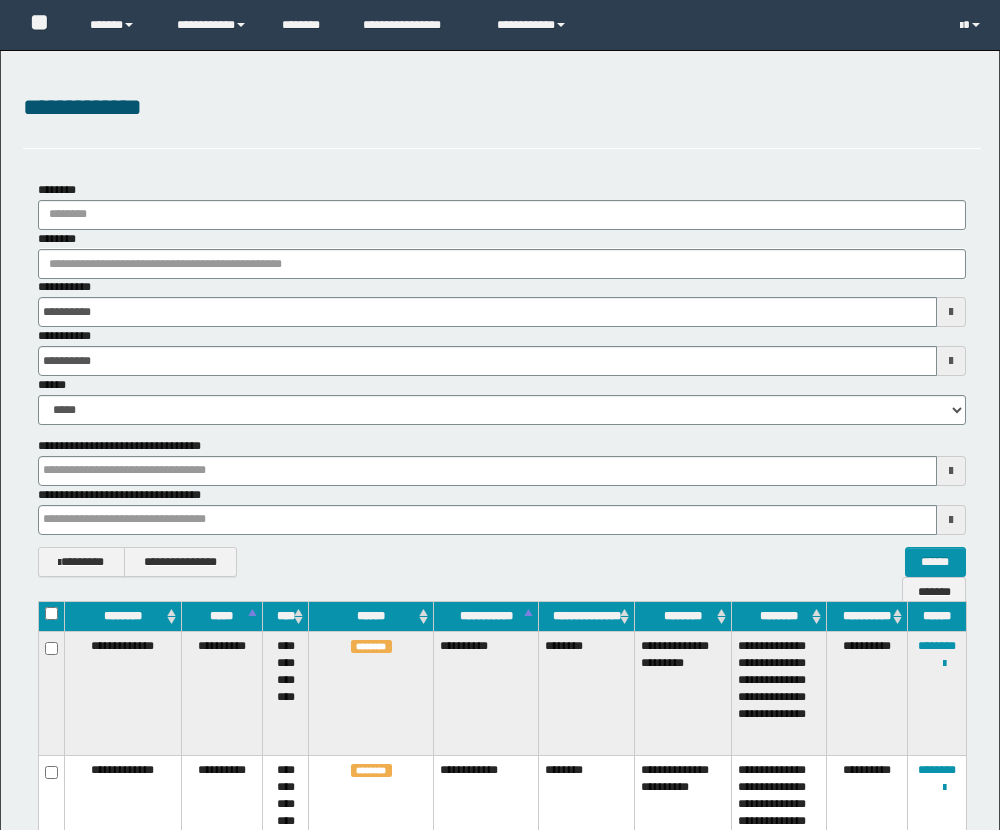scroll, scrollTop: 360, scrollLeft: 0, axis: vertical 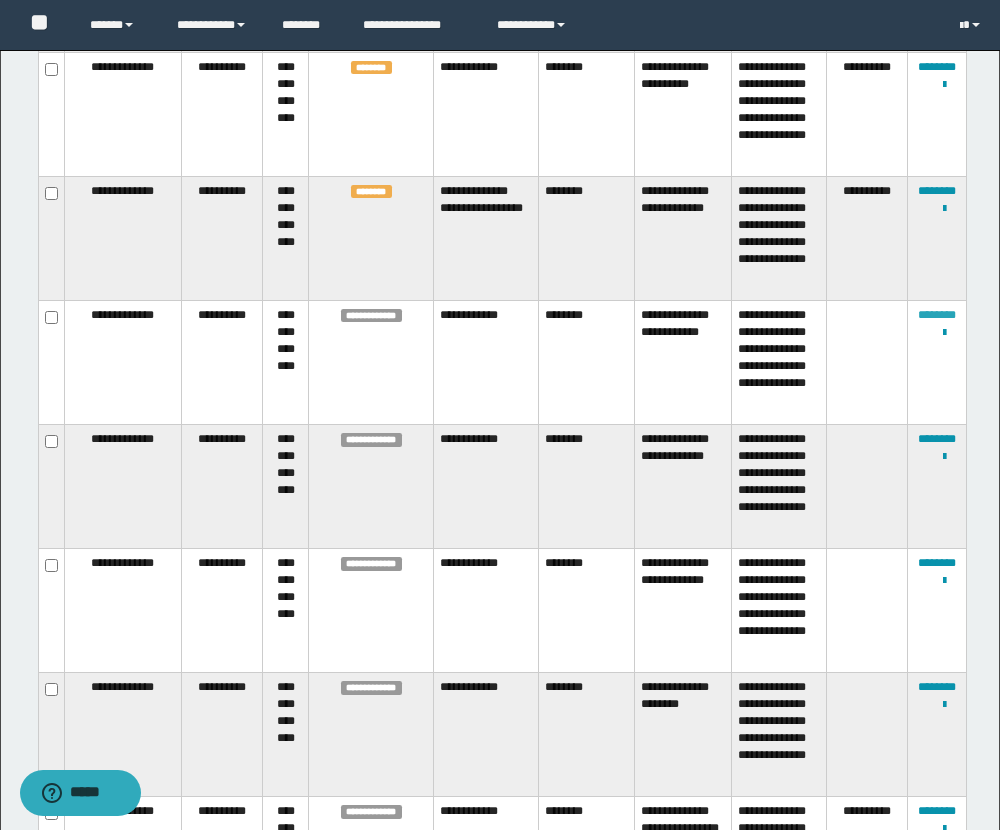 click on "********" at bounding box center [937, 315] 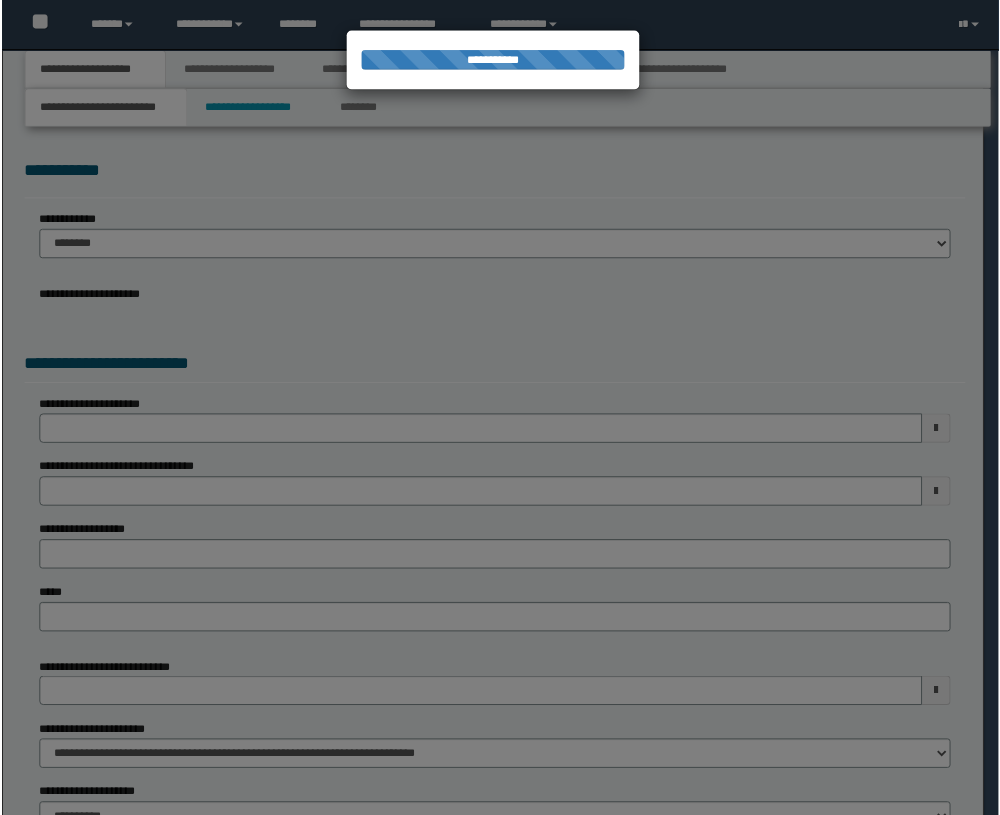 scroll, scrollTop: 0, scrollLeft: 0, axis: both 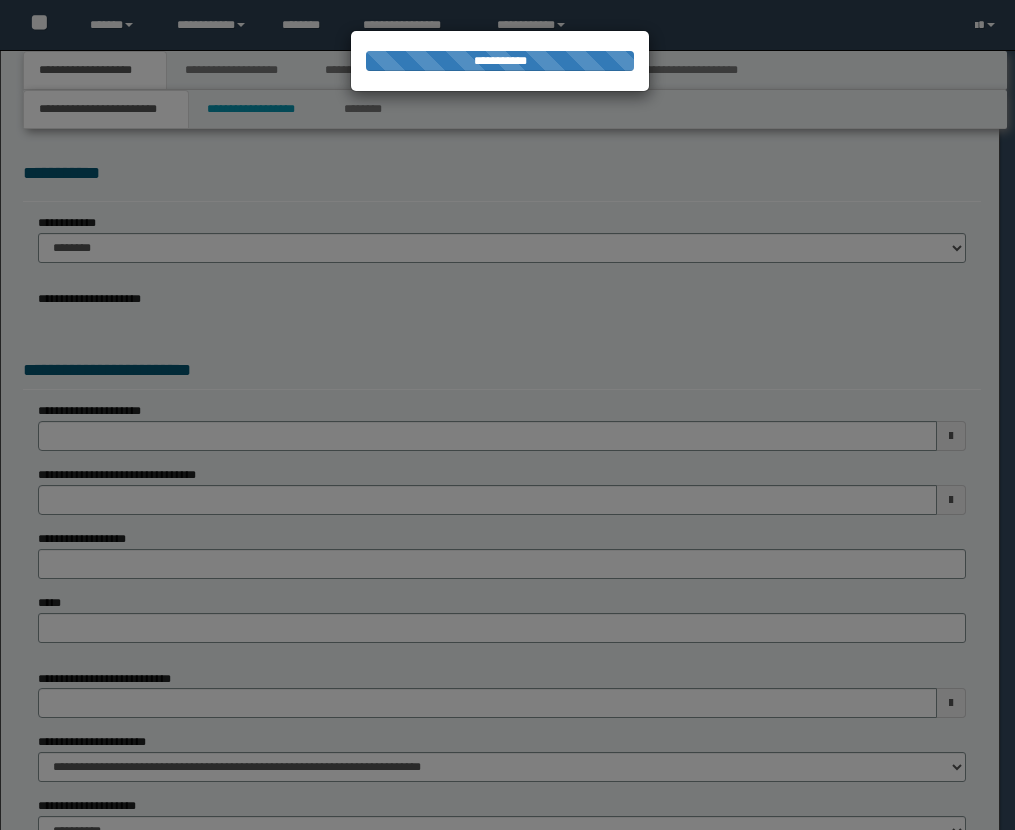 select on "*" 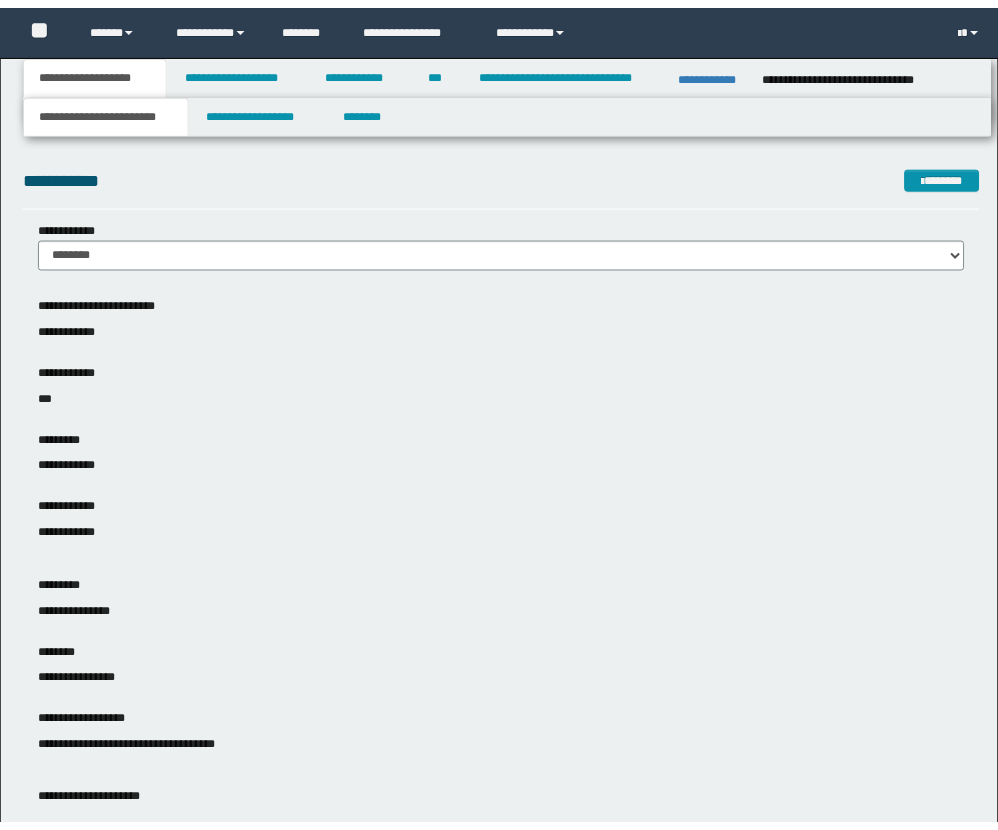 scroll, scrollTop: 0, scrollLeft: 0, axis: both 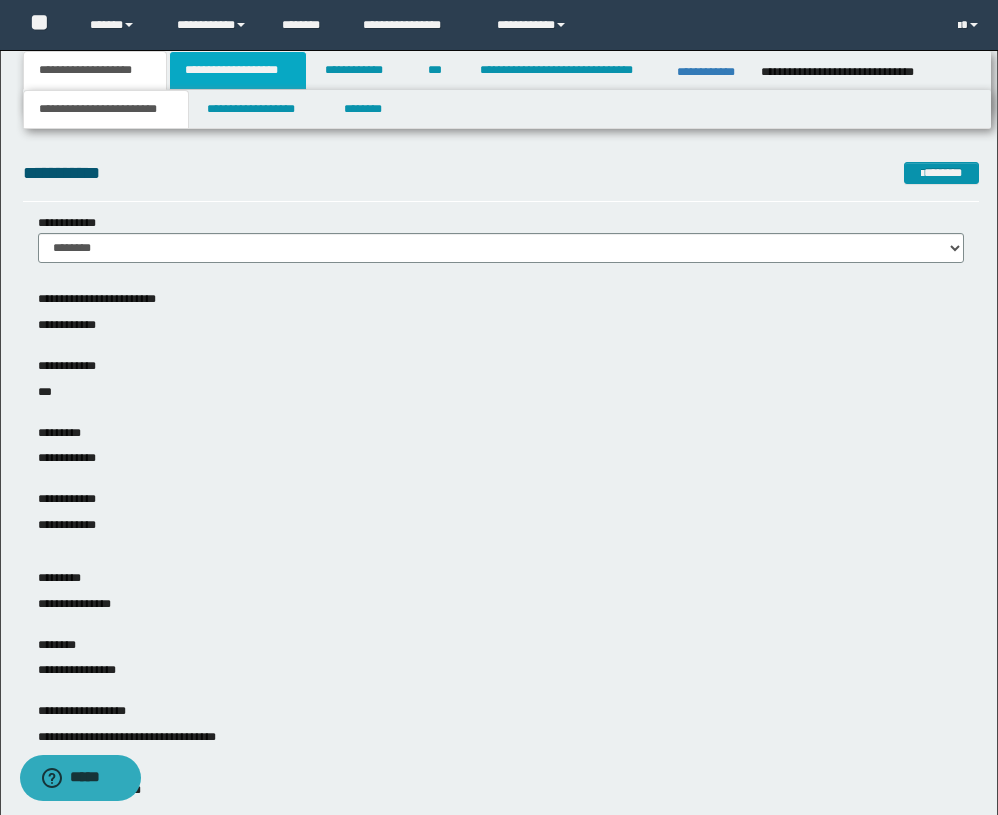 click on "**********" at bounding box center [238, 70] 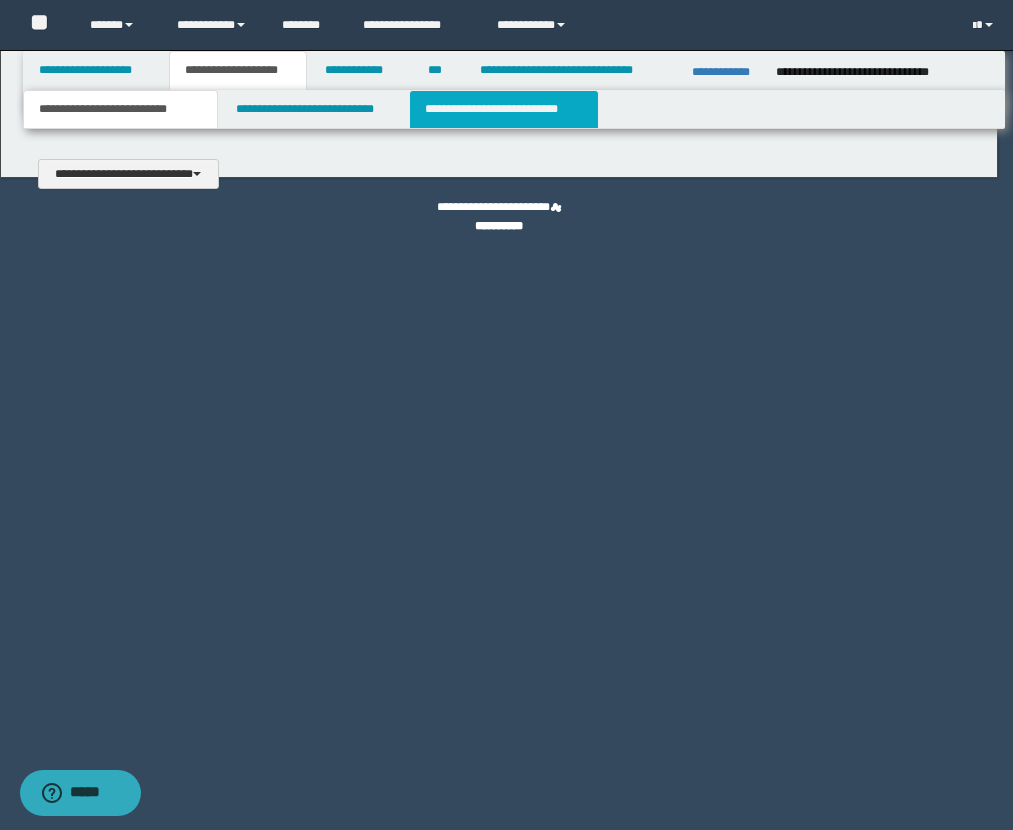 type 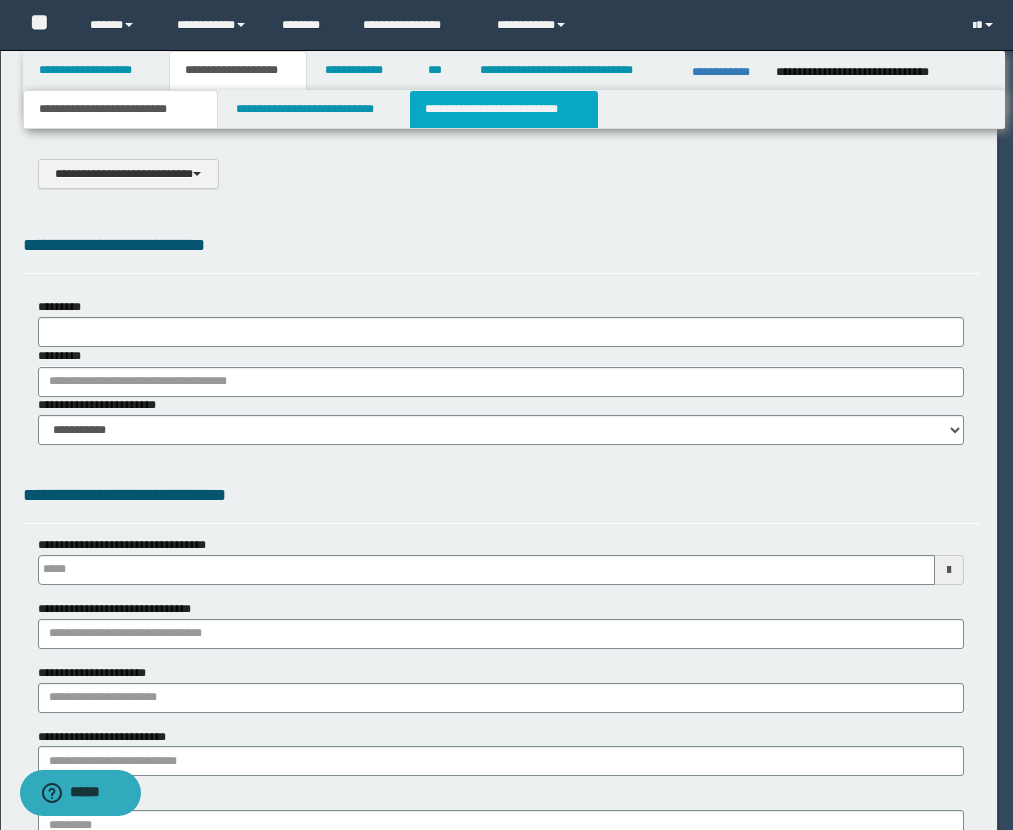 select on "*" 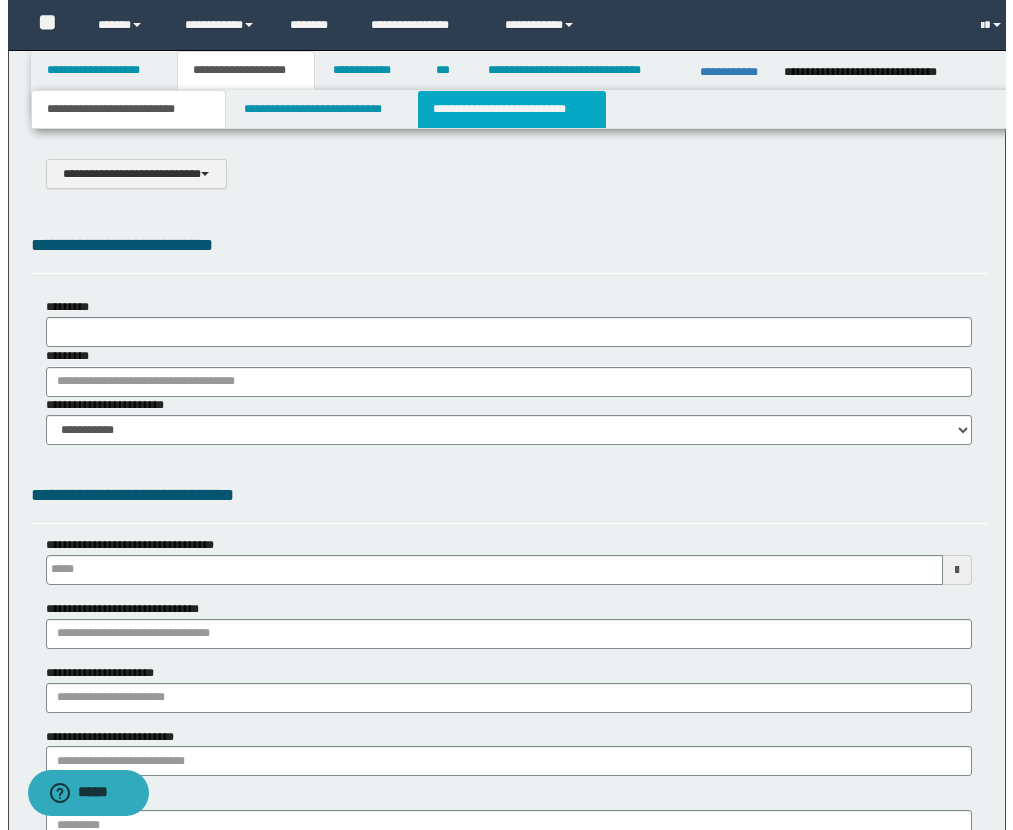 scroll, scrollTop: 0, scrollLeft: 0, axis: both 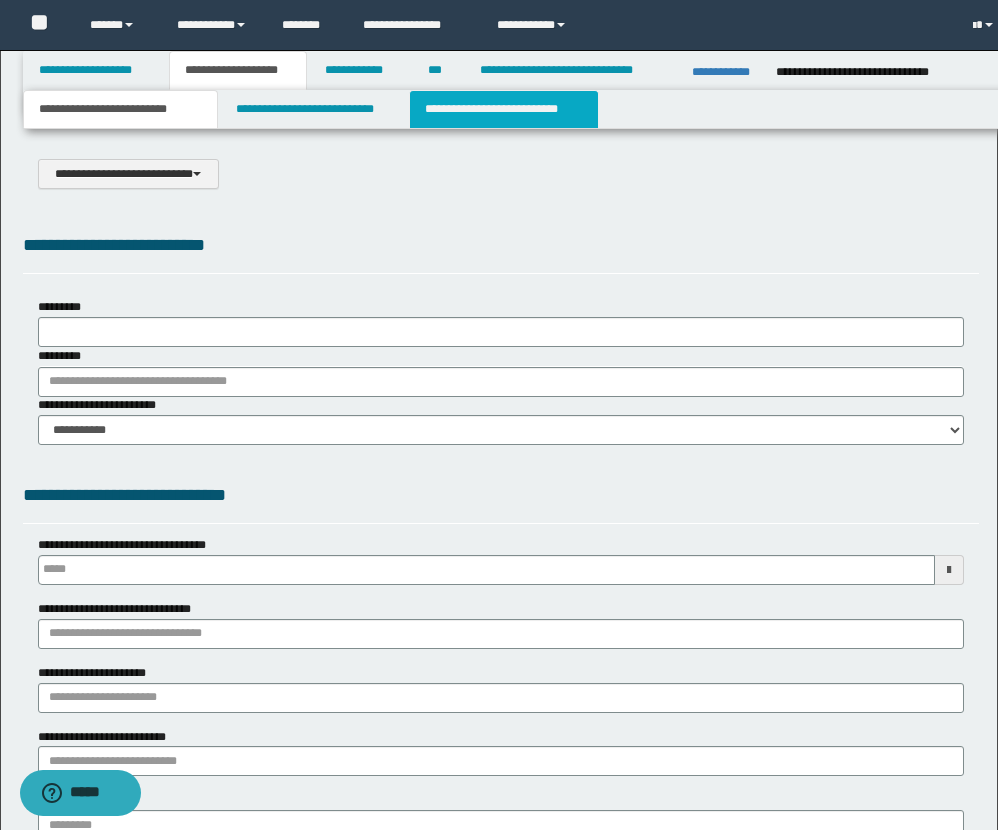 click on "**********" at bounding box center (504, 109) 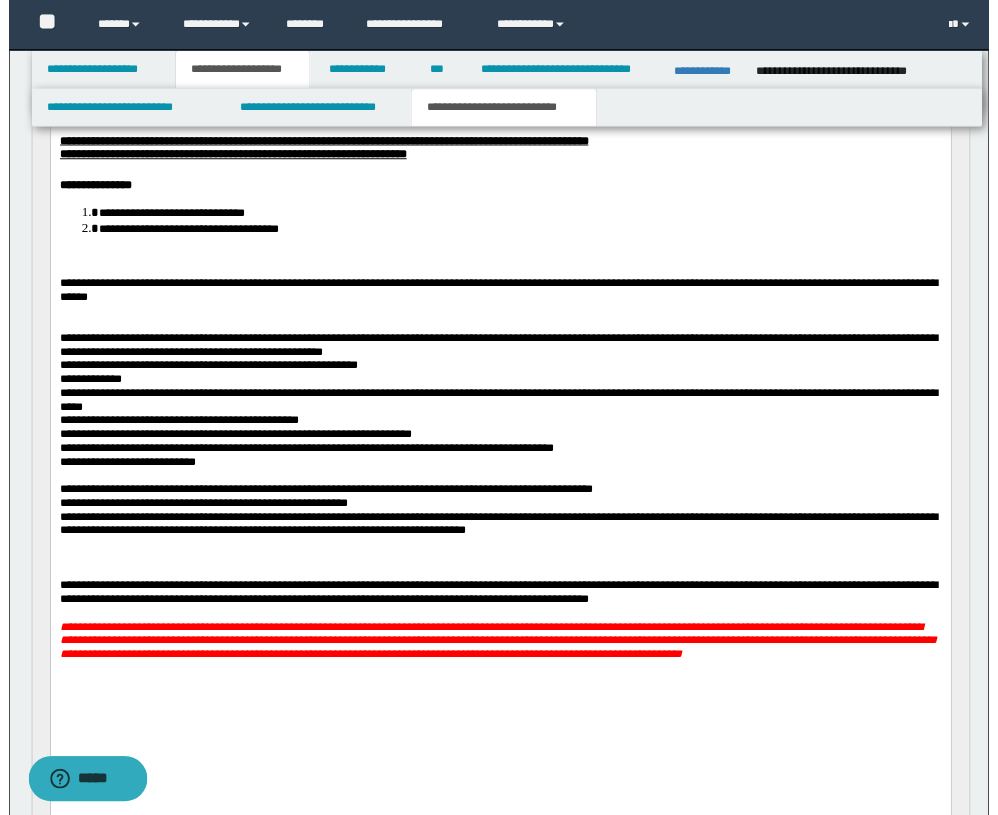 scroll, scrollTop: 325, scrollLeft: 0, axis: vertical 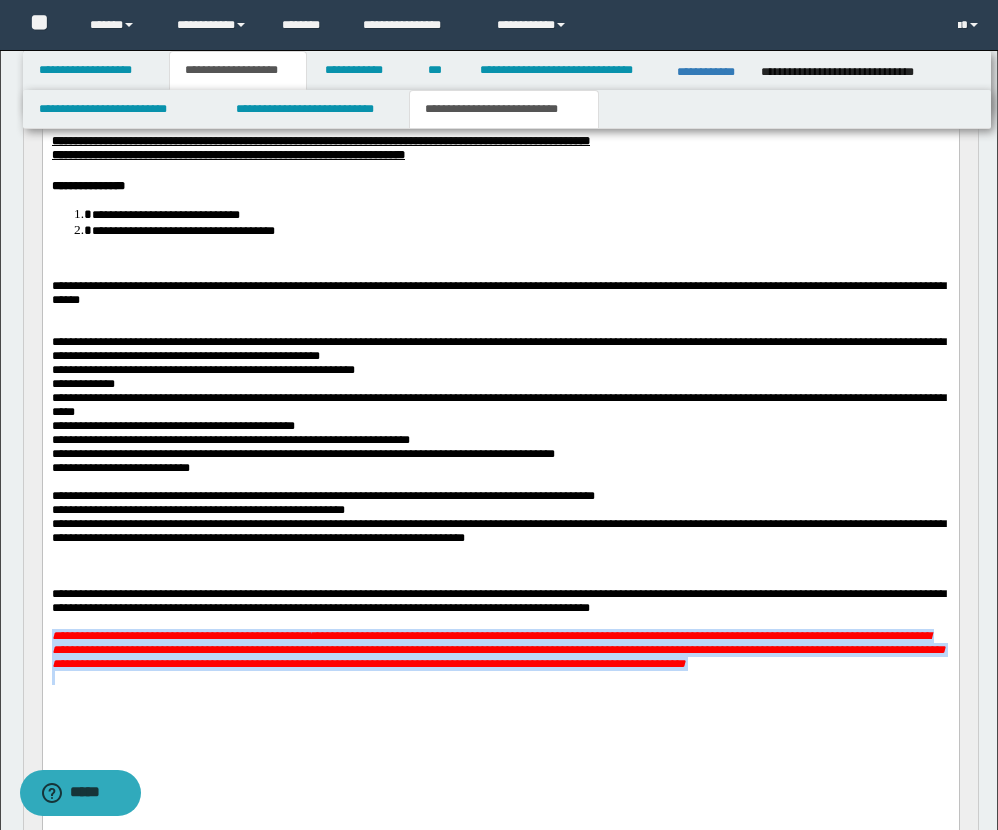 drag, startPoint x: 53, startPoint y: 683, endPoint x: 772, endPoint y: 733, distance: 720.73645 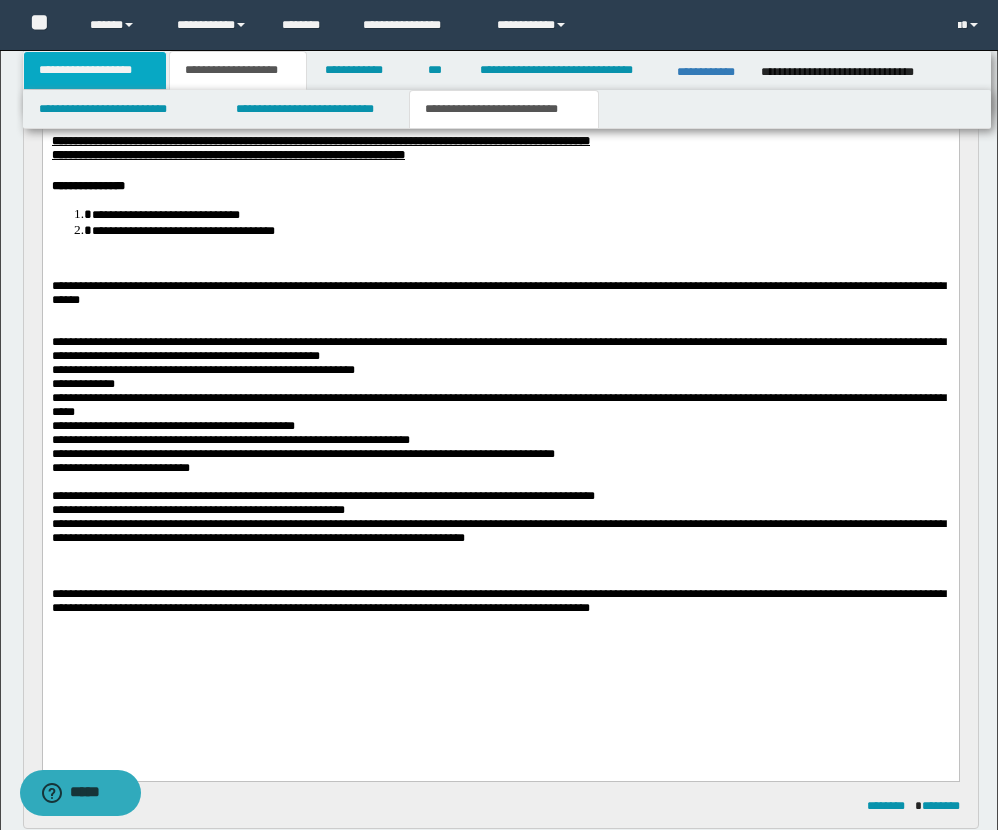 click on "**********" at bounding box center [95, 70] 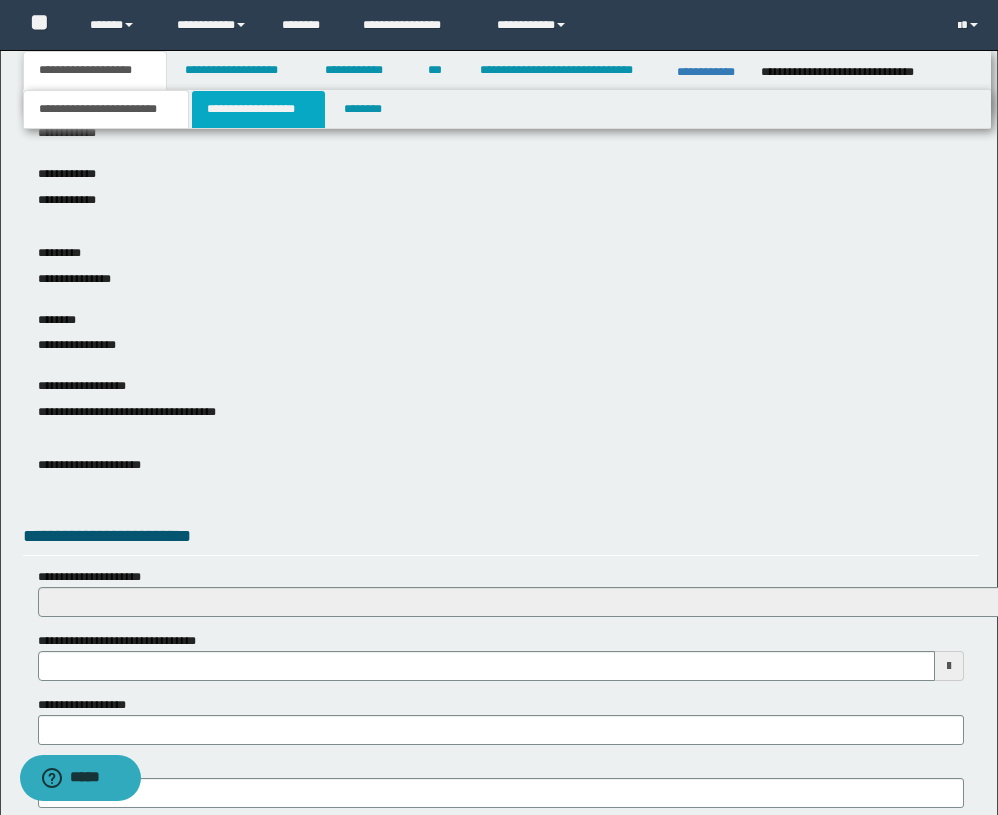 click on "**********" at bounding box center [258, 109] 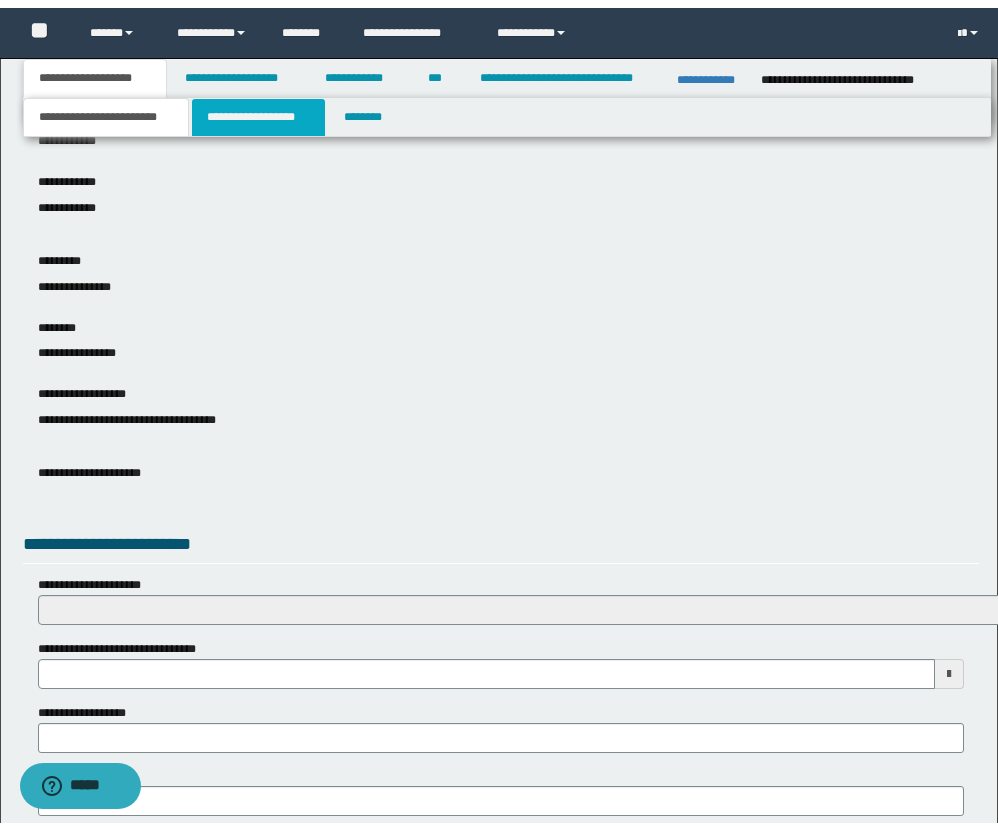 scroll, scrollTop: 0, scrollLeft: 0, axis: both 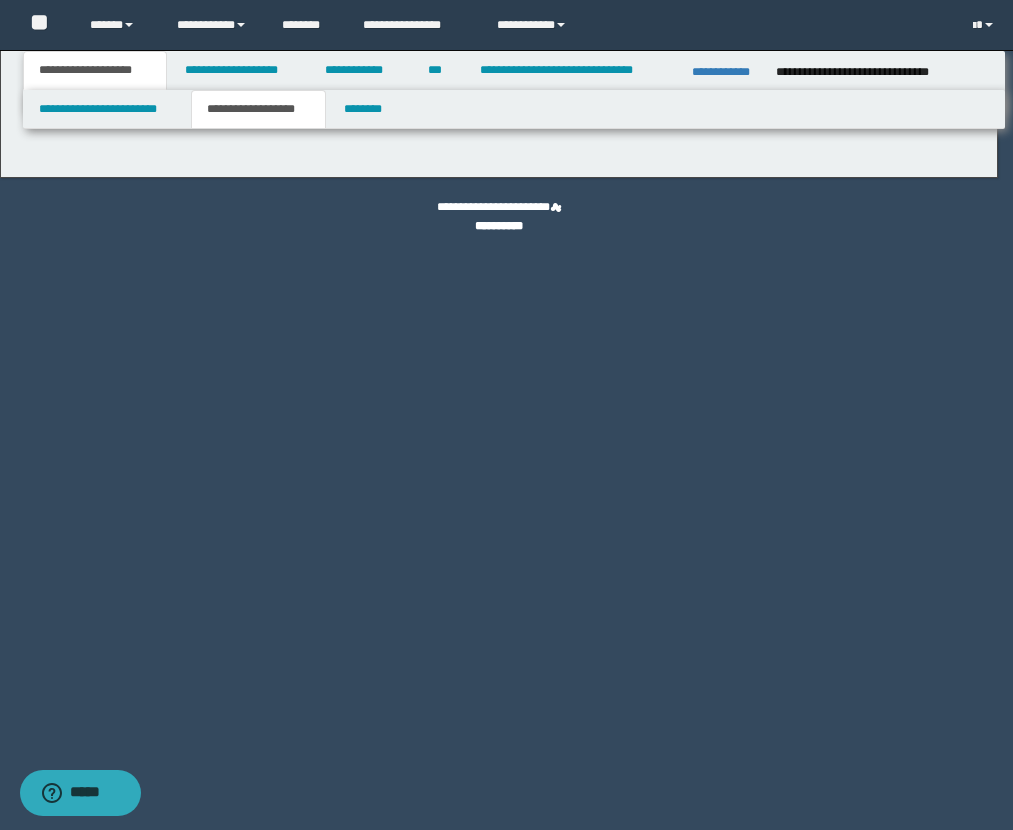type on "********" 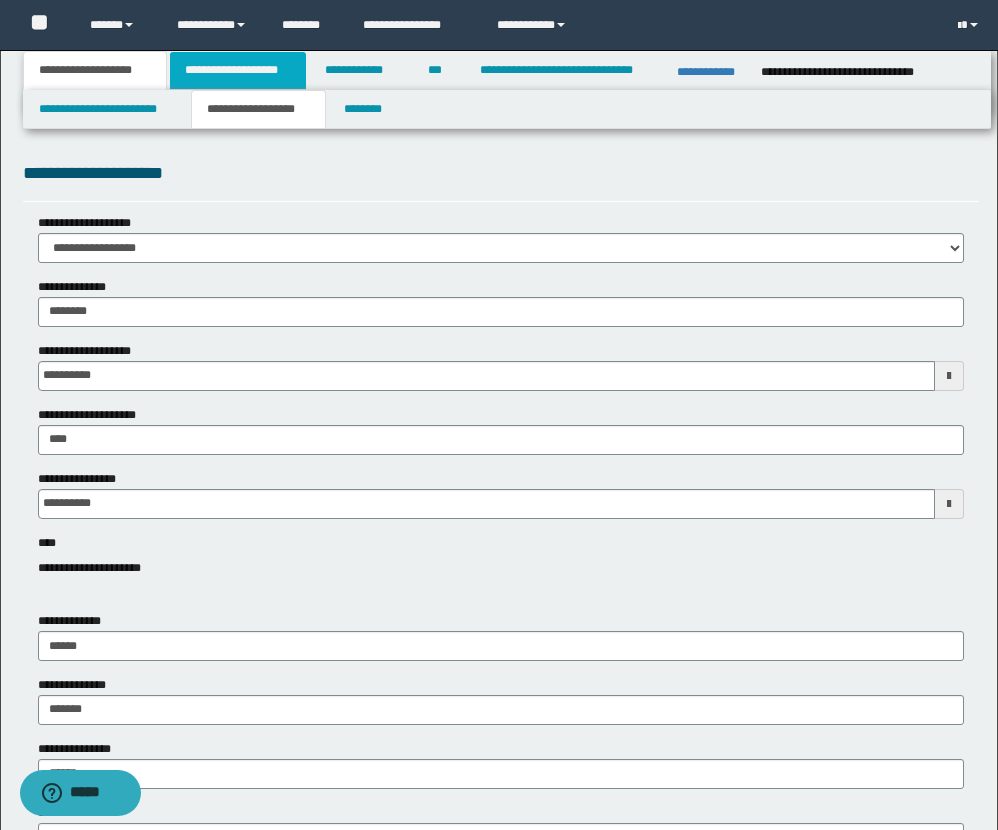 click on "**********" at bounding box center (238, 70) 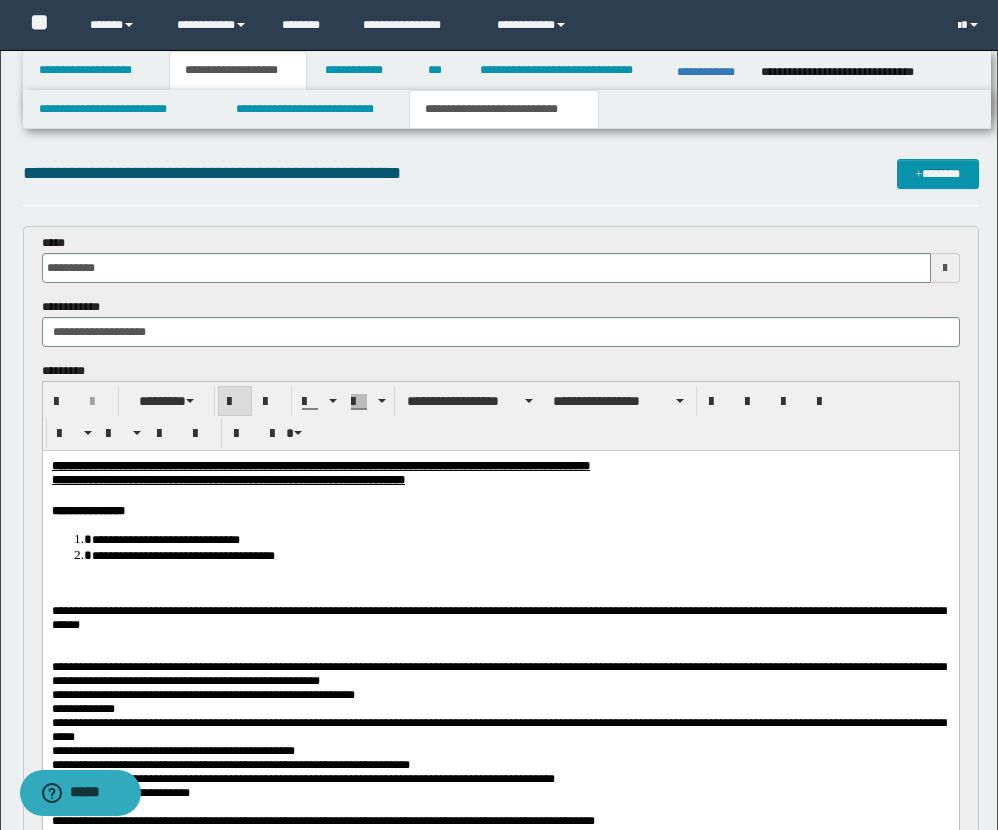 click on "**********" at bounding box center [504, 109] 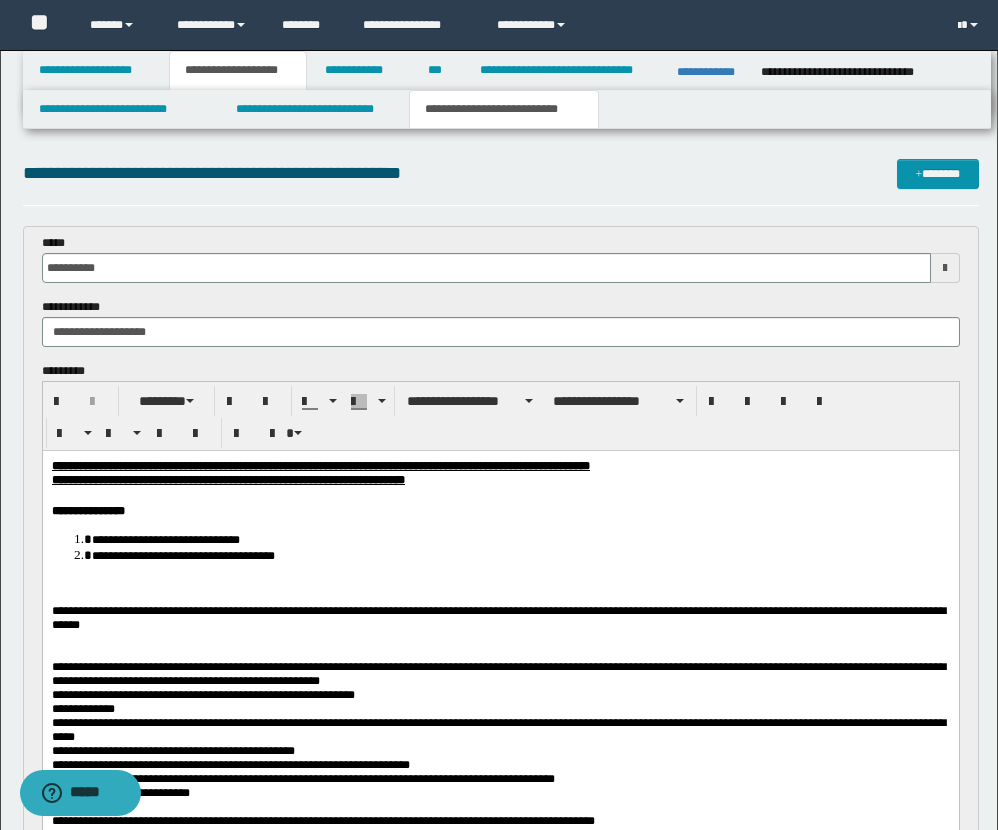 click on "**********" at bounding box center [498, 618] 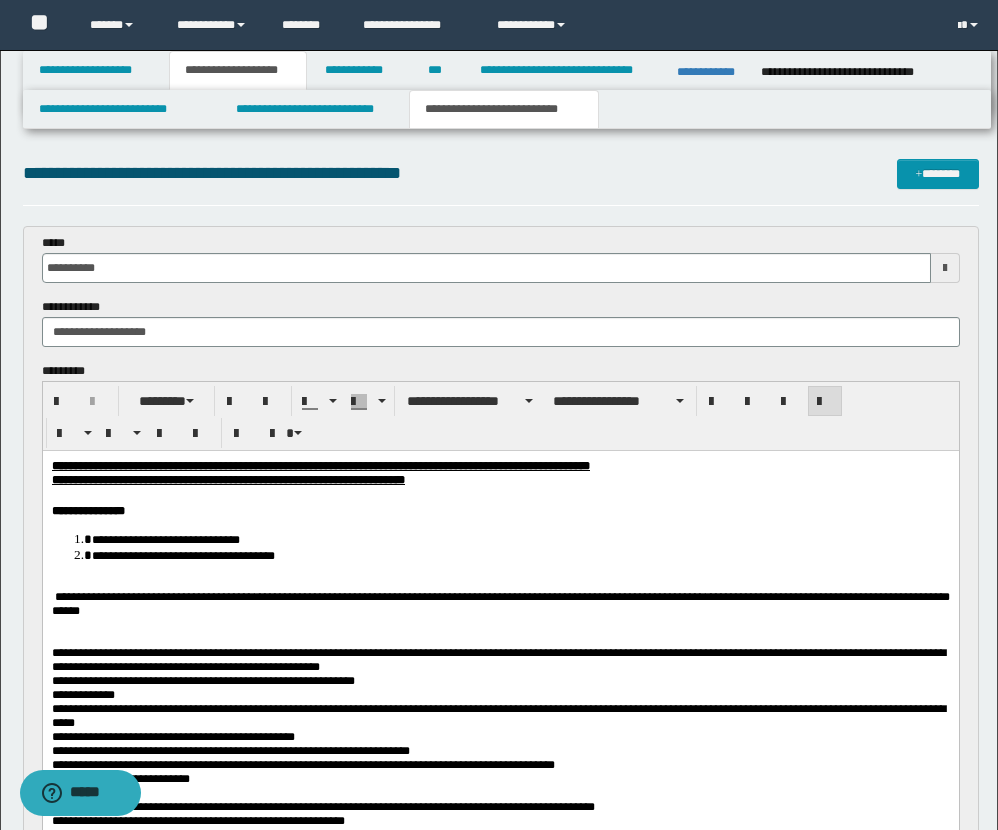 type 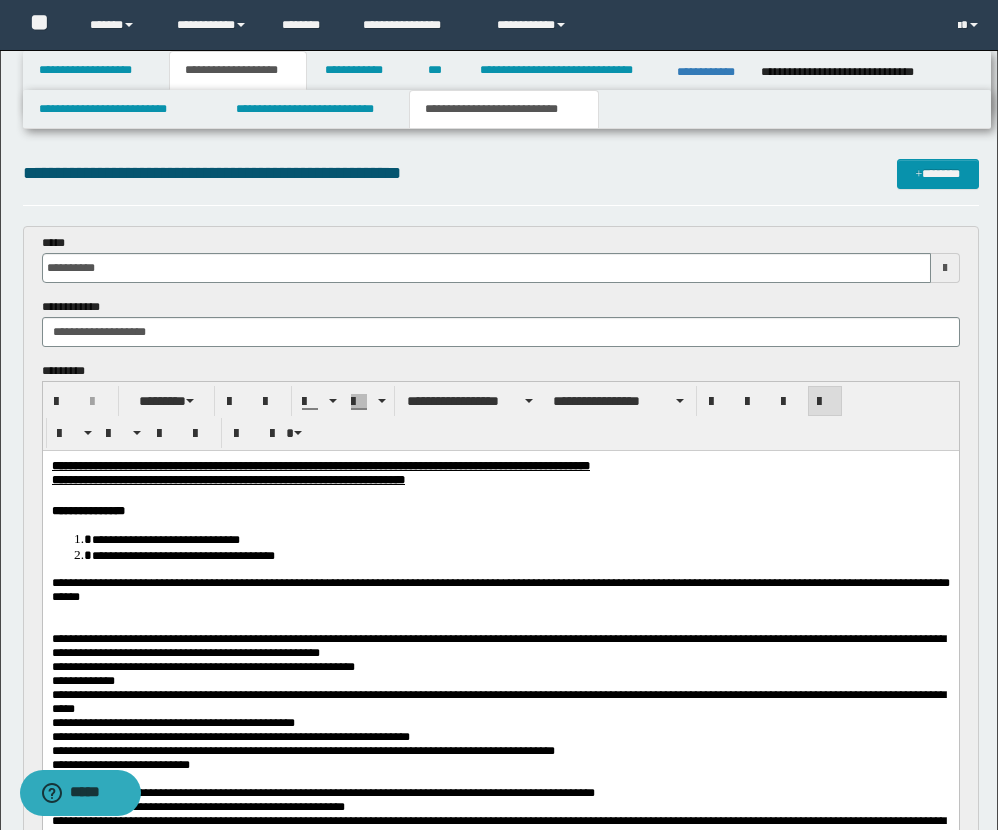click on "**********" at bounding box center [498, 646] 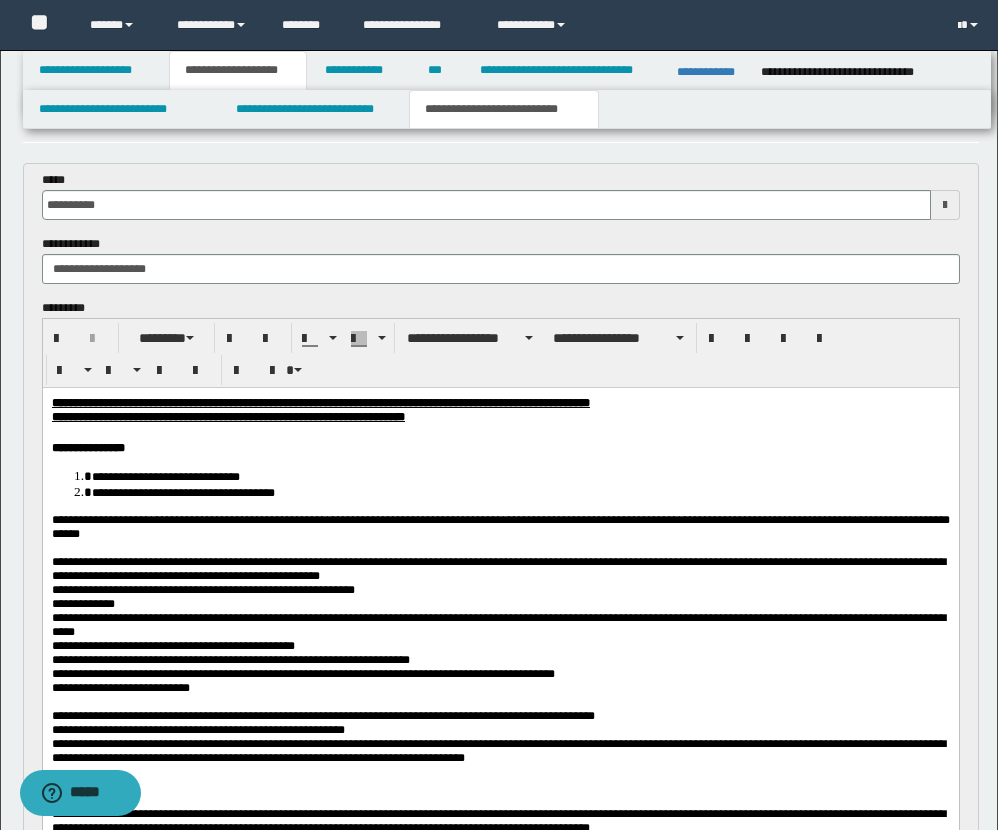 scroll, scrollTop: 64, scrollLeft: 0, axis: vertical 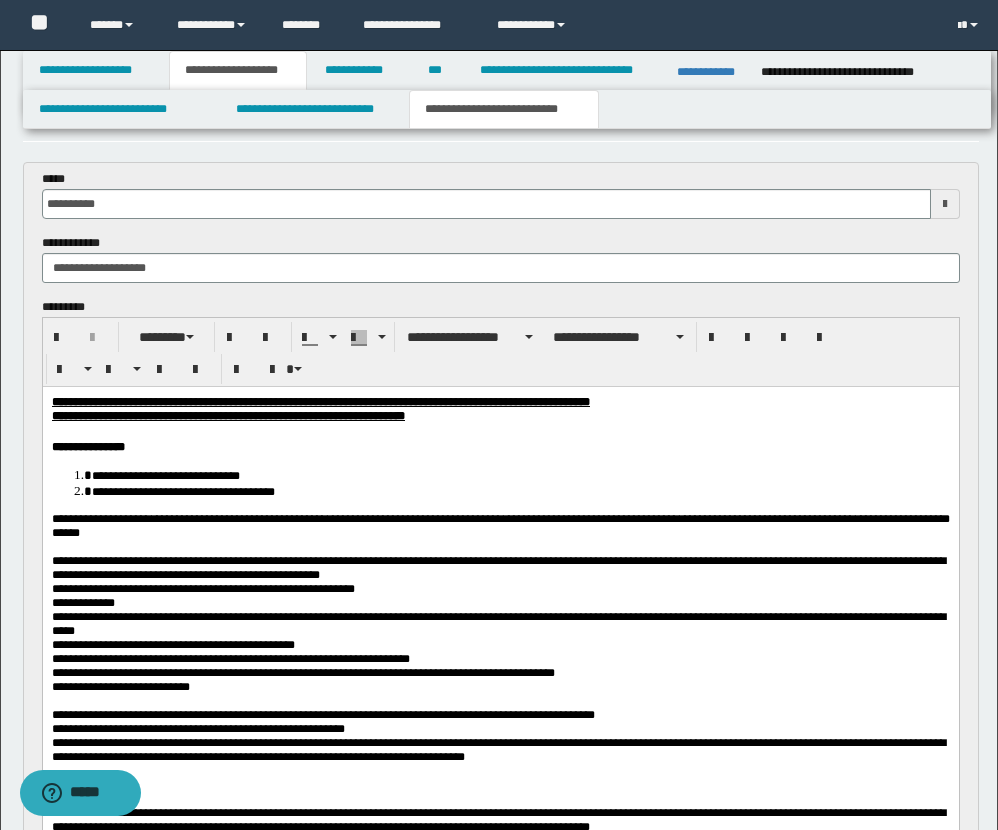 click on "**********" at bounding box center (498, 568) 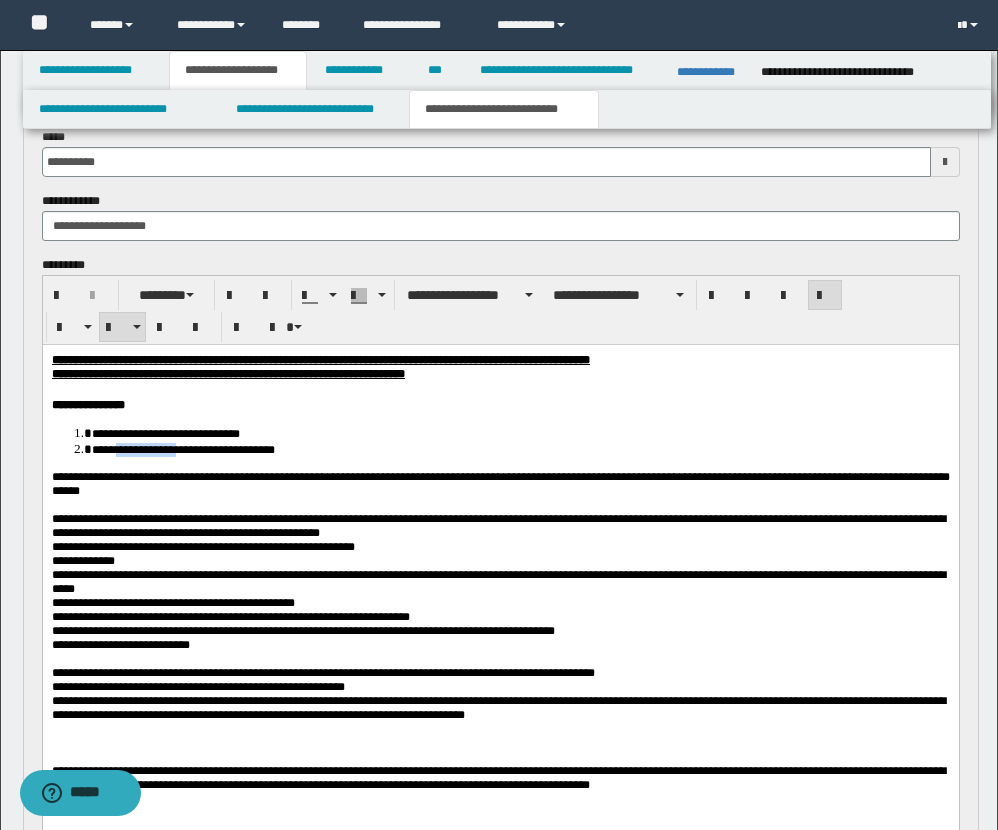 scroll, scrollTop: 121, scrollLeft: 0, axis: vertical 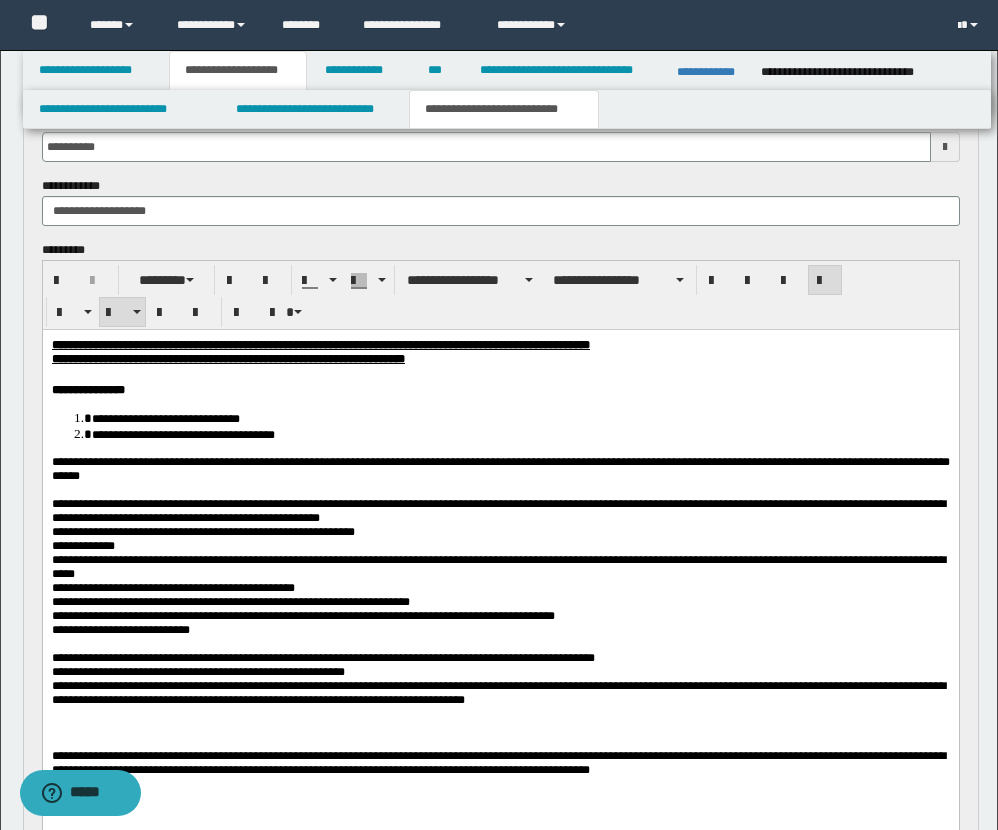 click on "**********" at bounding box center (498, 511) 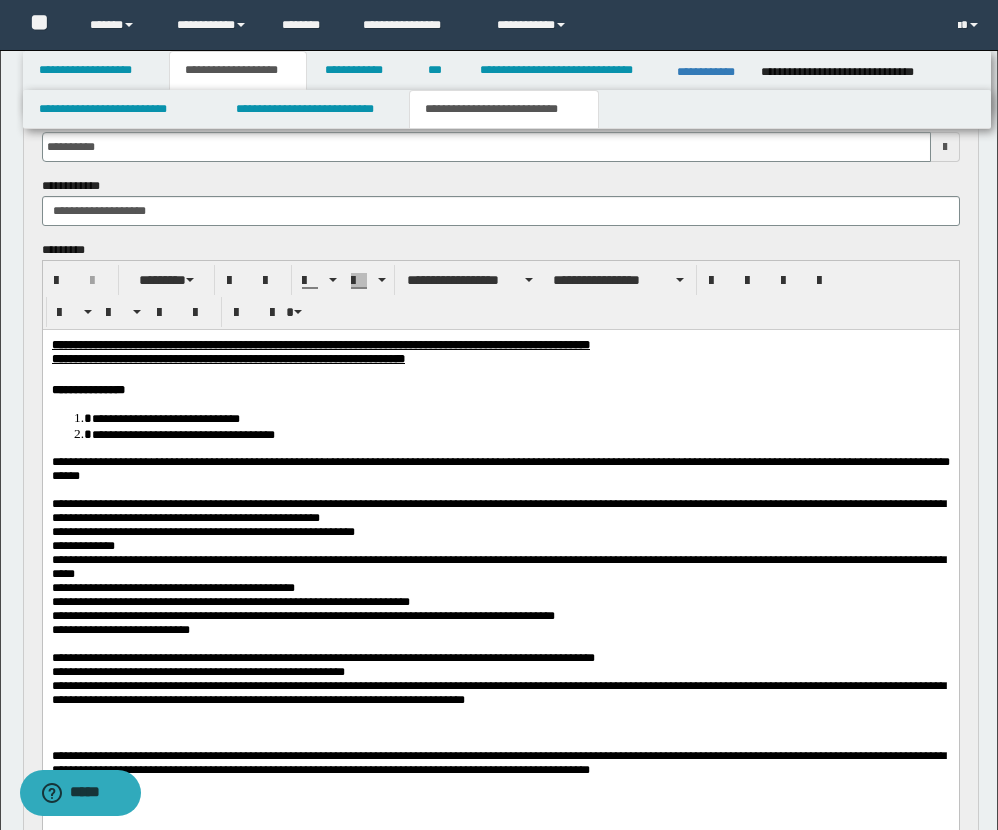 click on "**********" at bounding box center [498, 511] 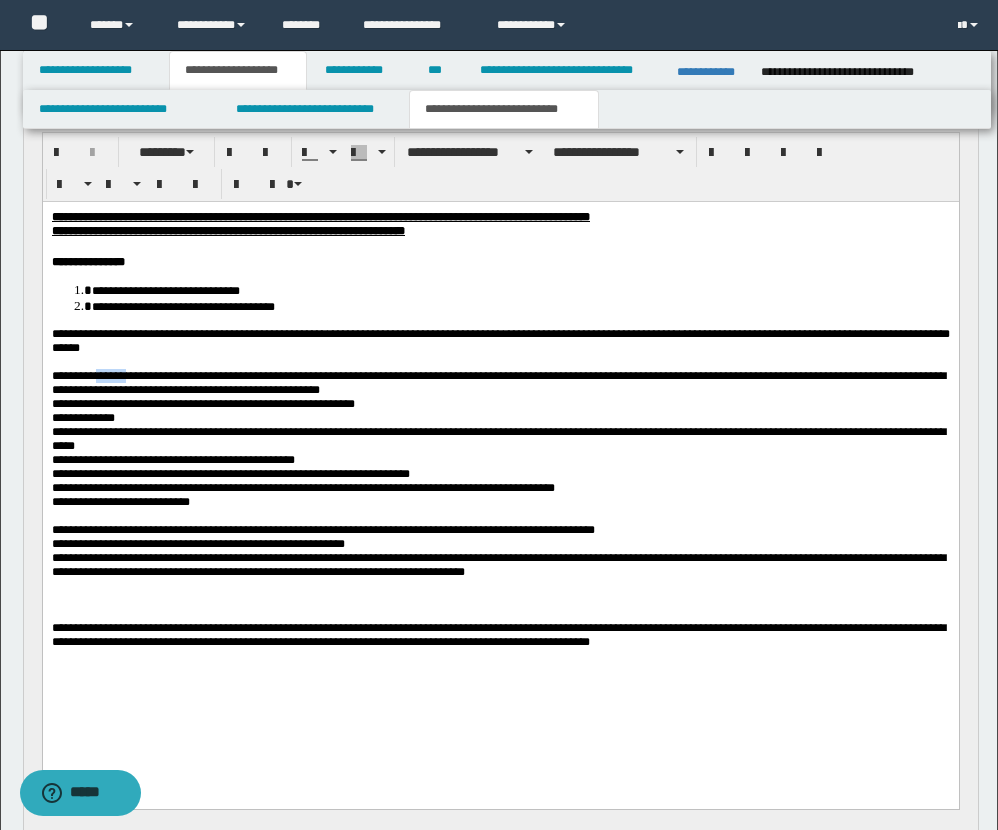 scroll, scrollTop: 247, scrollLeft: 0, axis: vertical 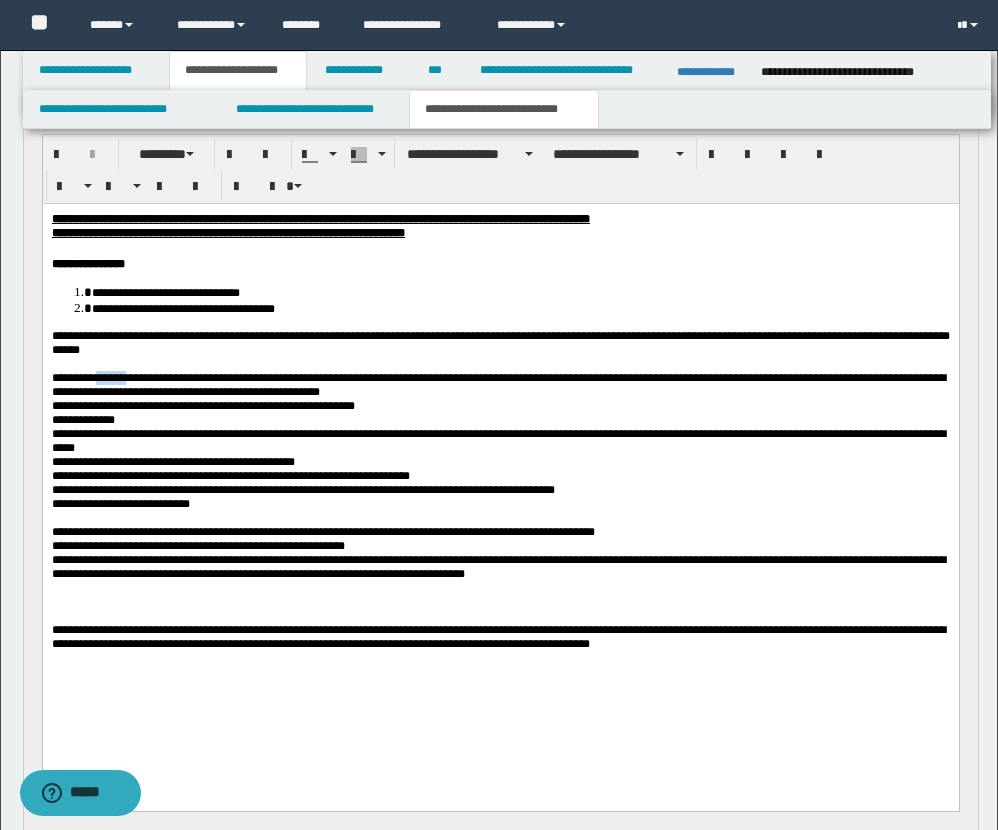 click on "**********" at bounding box center (302, 490) 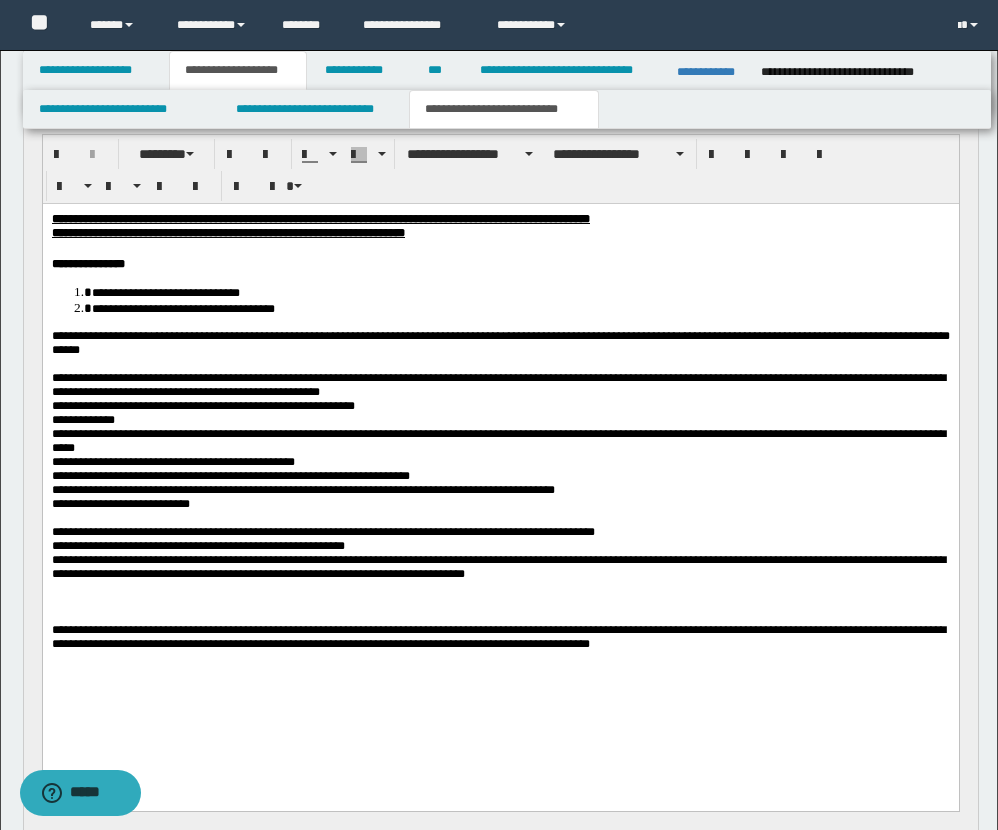 click on "**********" at bounding box center [302, 490] 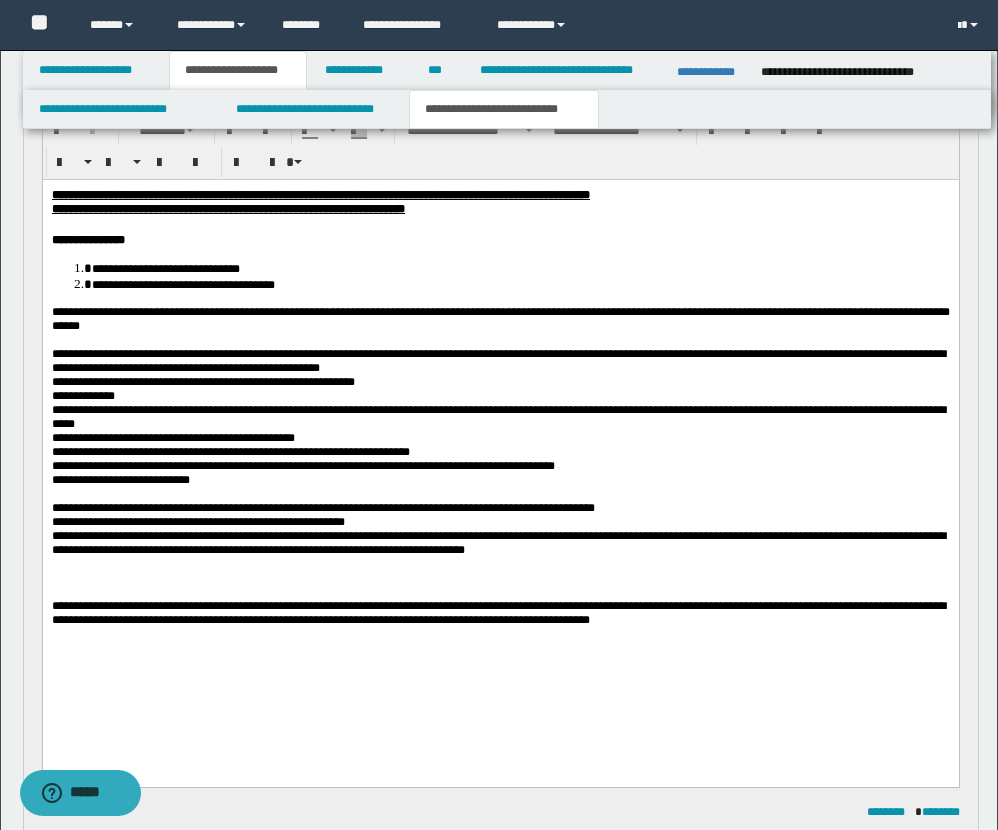 scroll, scrollTop: 277, scrollLeft: 0, axis: vertical 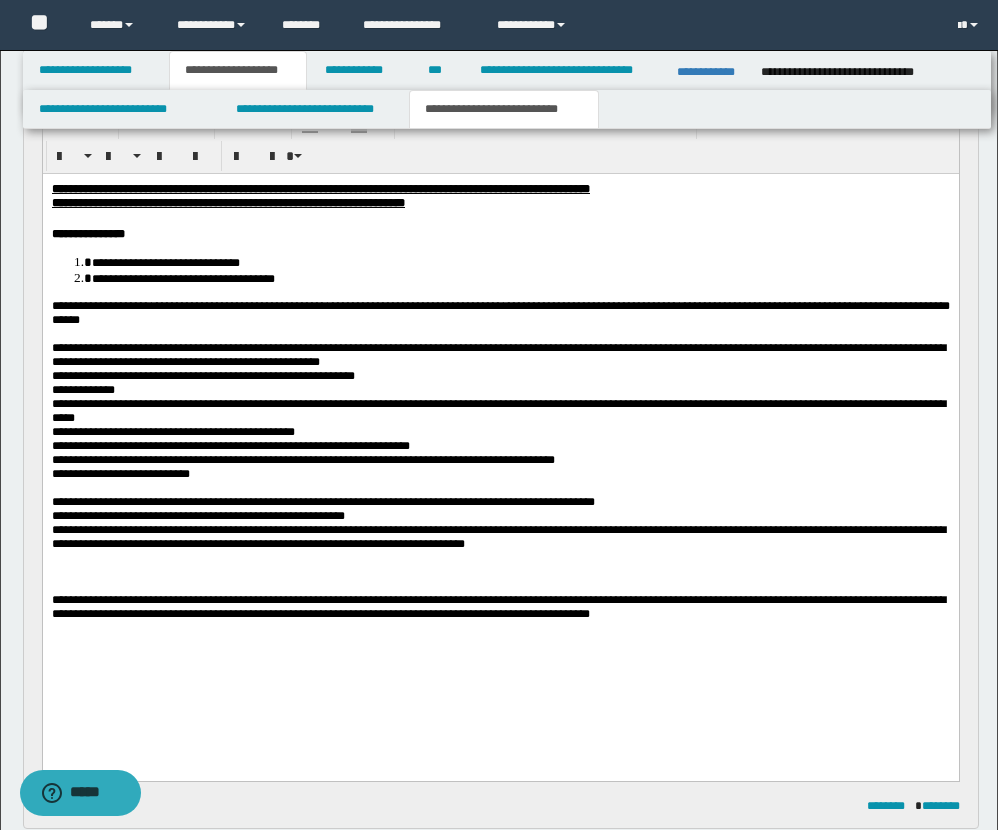 drag, startPoint x: 51, startPoint y: 512, endPoint x: 80, endPoint y: 551, distance: 48.60041 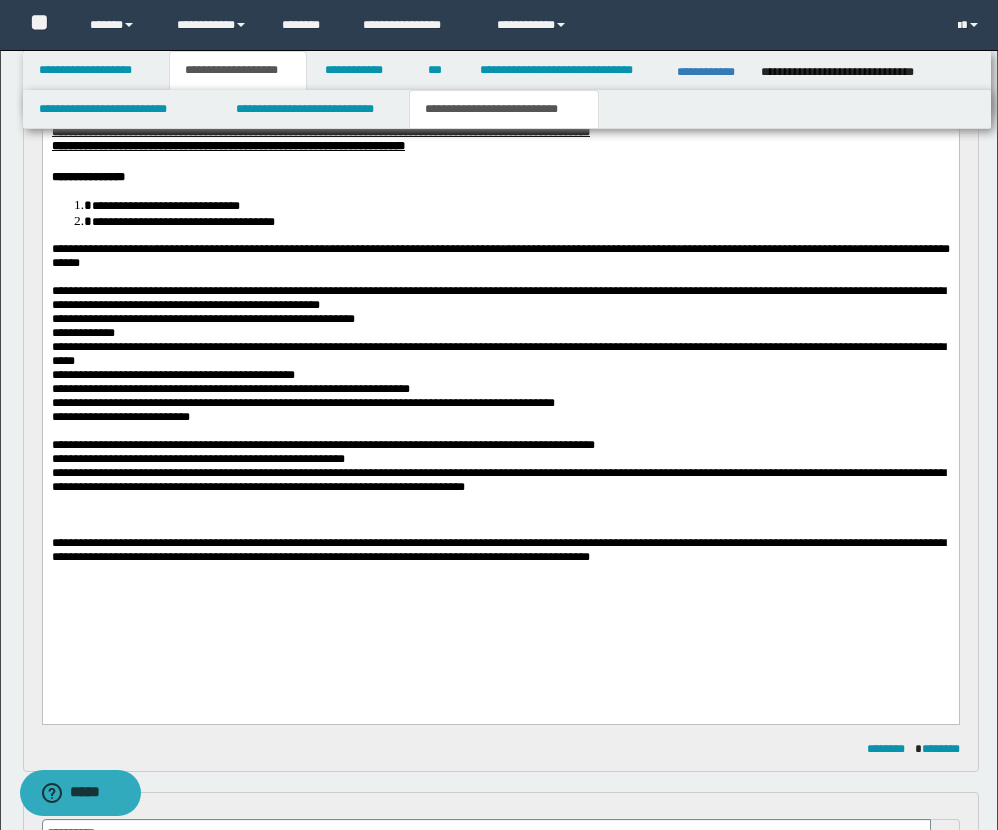 scroll, scrollTop: 338, scrollLeft: 0, axis: vertical 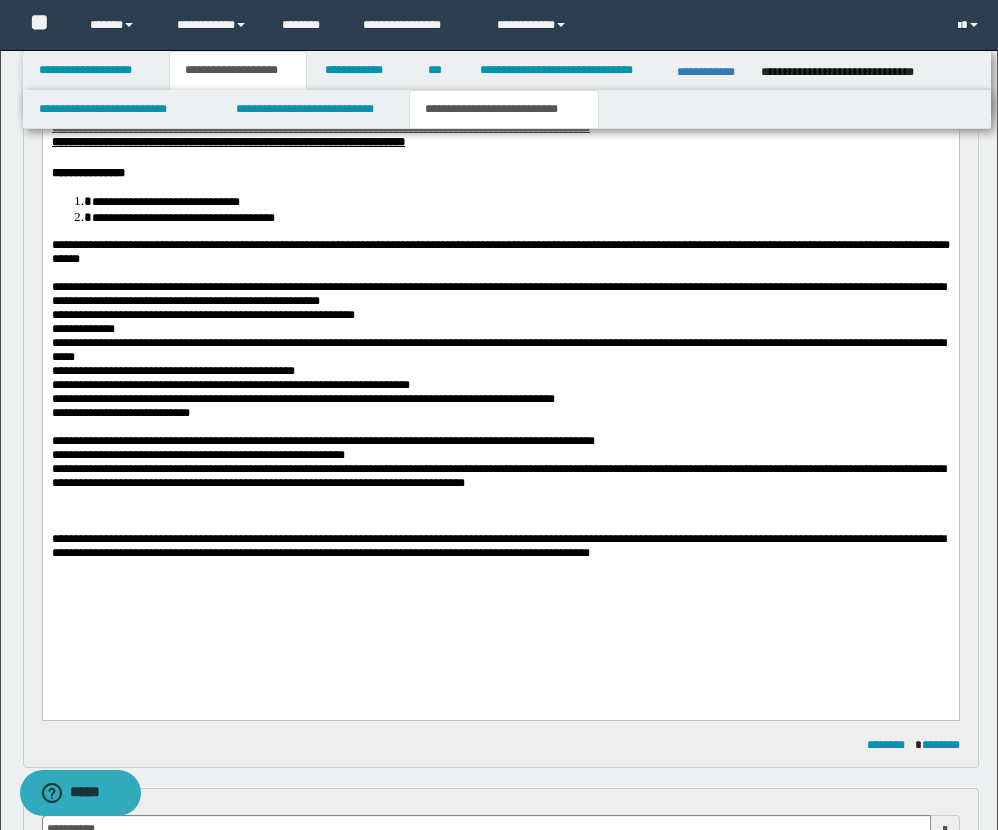 click on "**********" at bounding box center (322, 441) 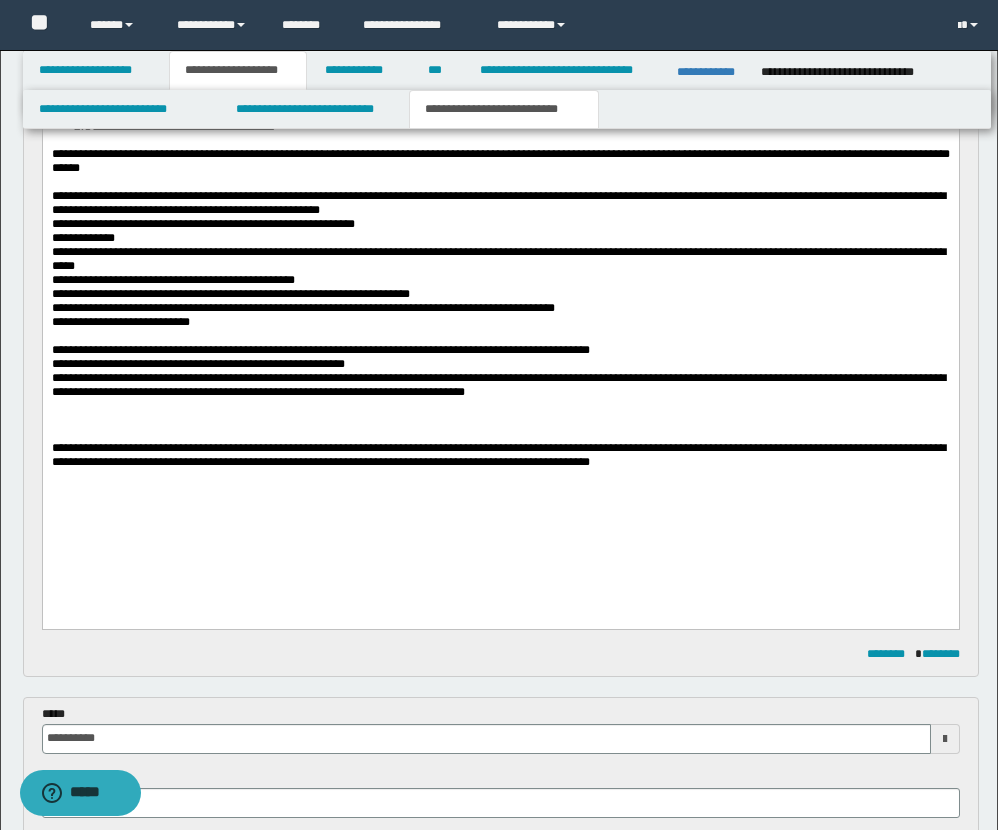 scroll, scrollTop: 430, scrollLeft: 0, axis: vertical 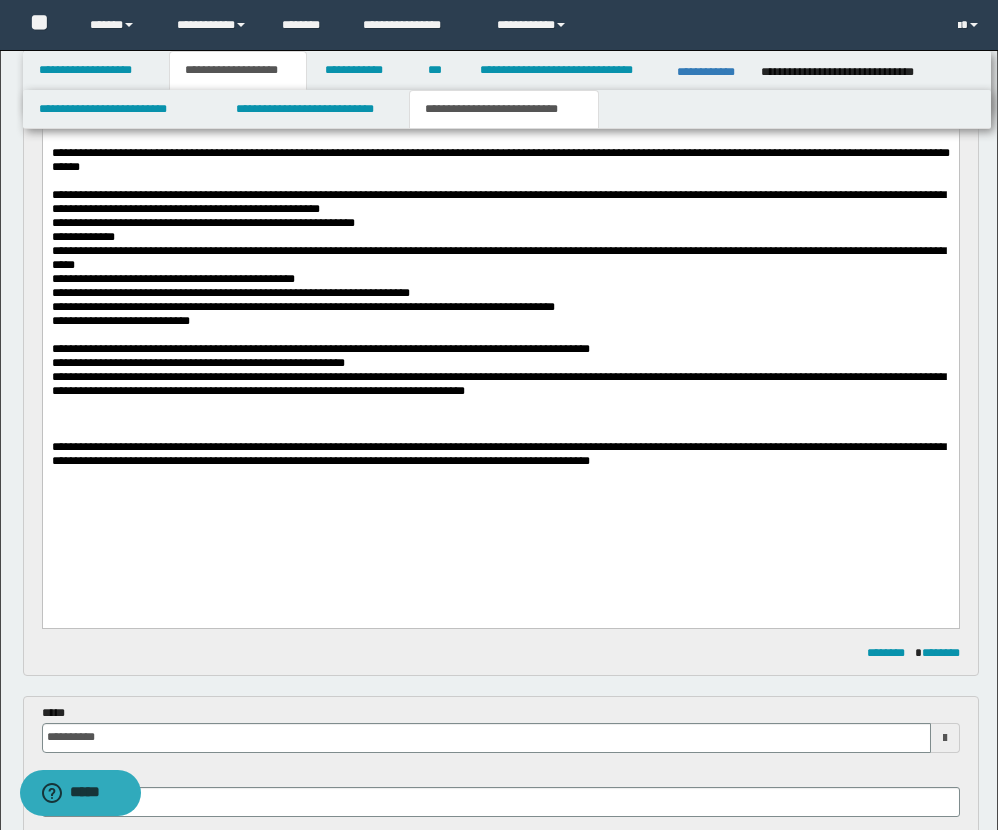 click on "**********" at bounding box center (197, 363) 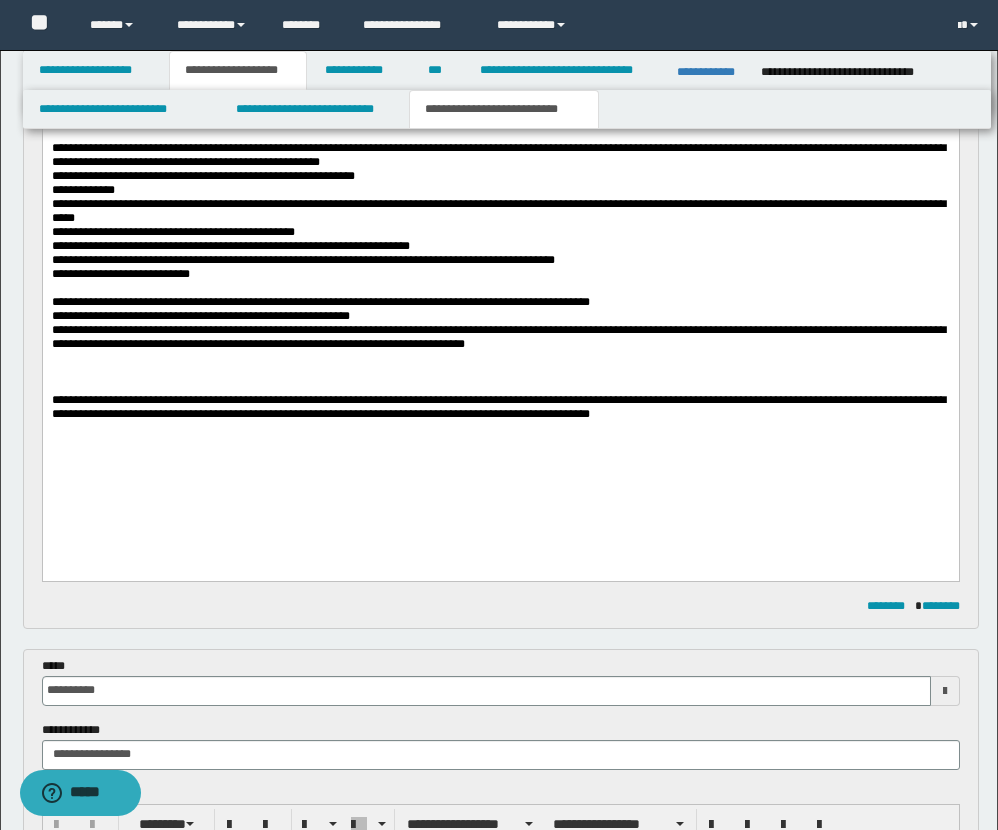 scroll, scrollTop: 486, scrollLeft: 0, axis: vertical 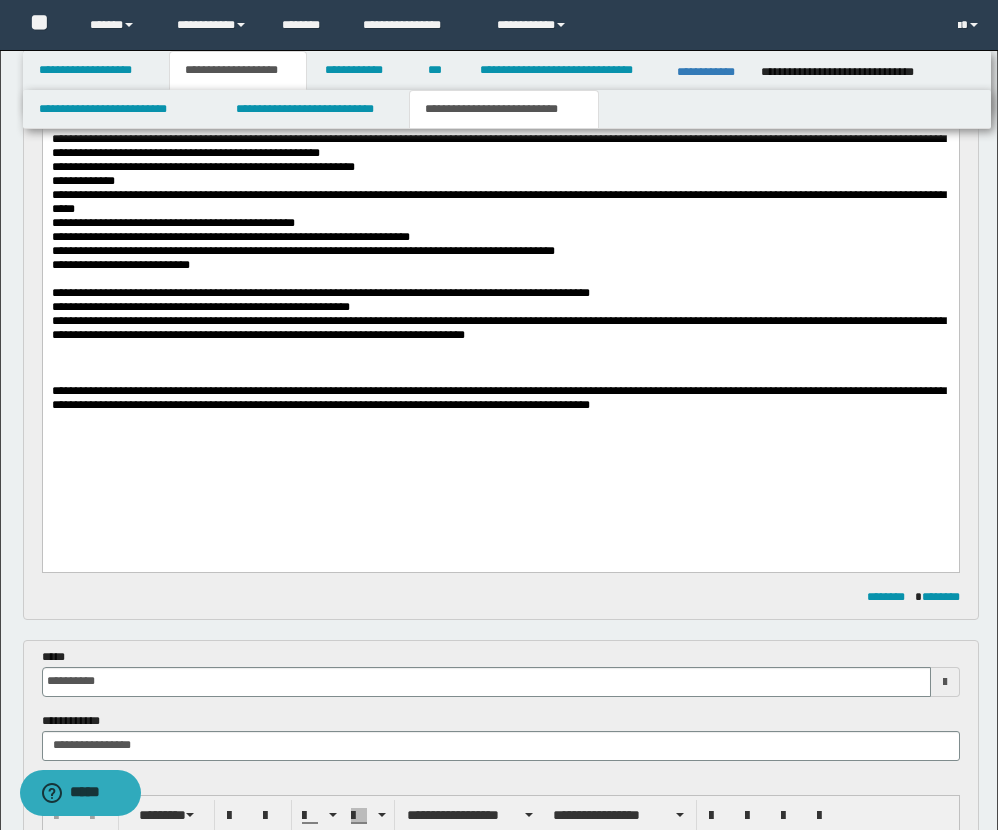 click on "**********" at bounding box center [200, 307] 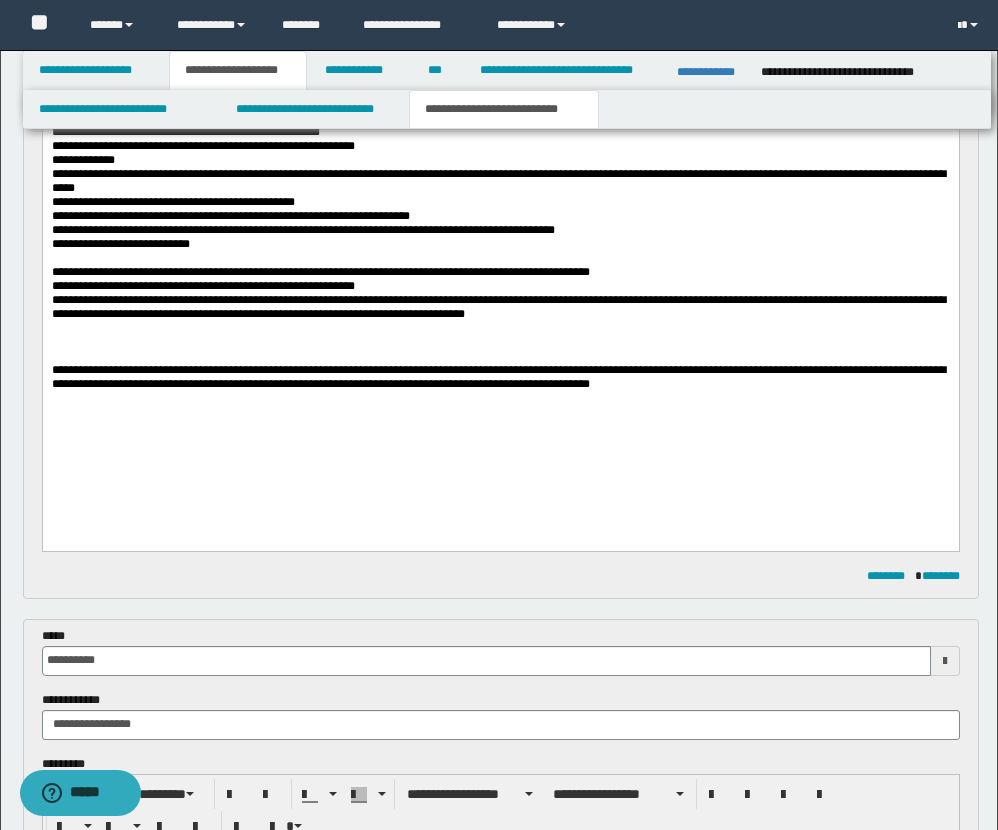 scroll, scrollTop: 512, scrollLeft: 0, axis: vertical 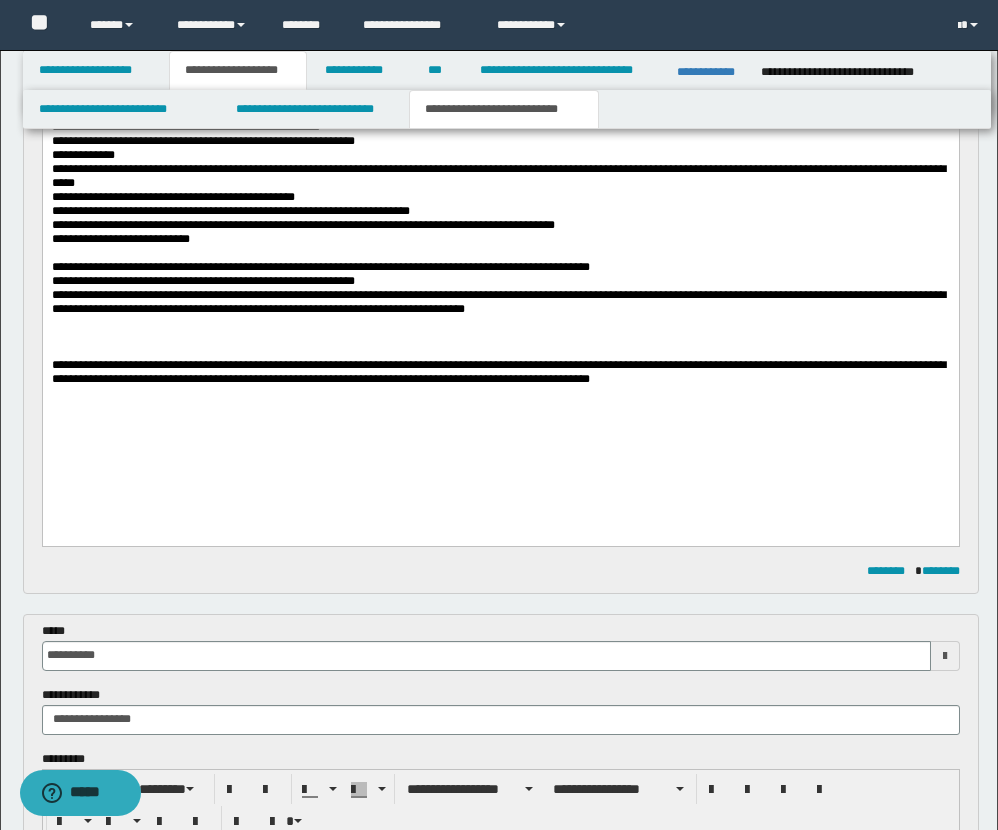 drag, startPoint x: 911, startPoint y: 320, endPoint x: 929, endPoint y: 329, distance: 20.12461 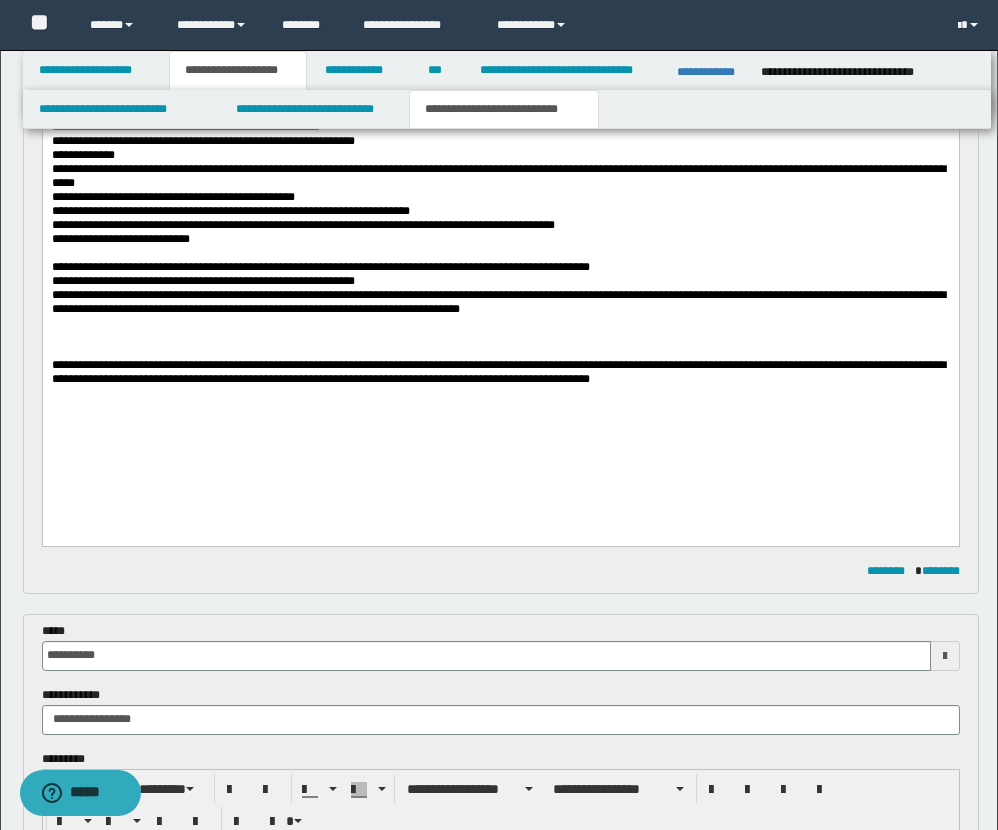 click on "**********" at bounding box center [498, 372] 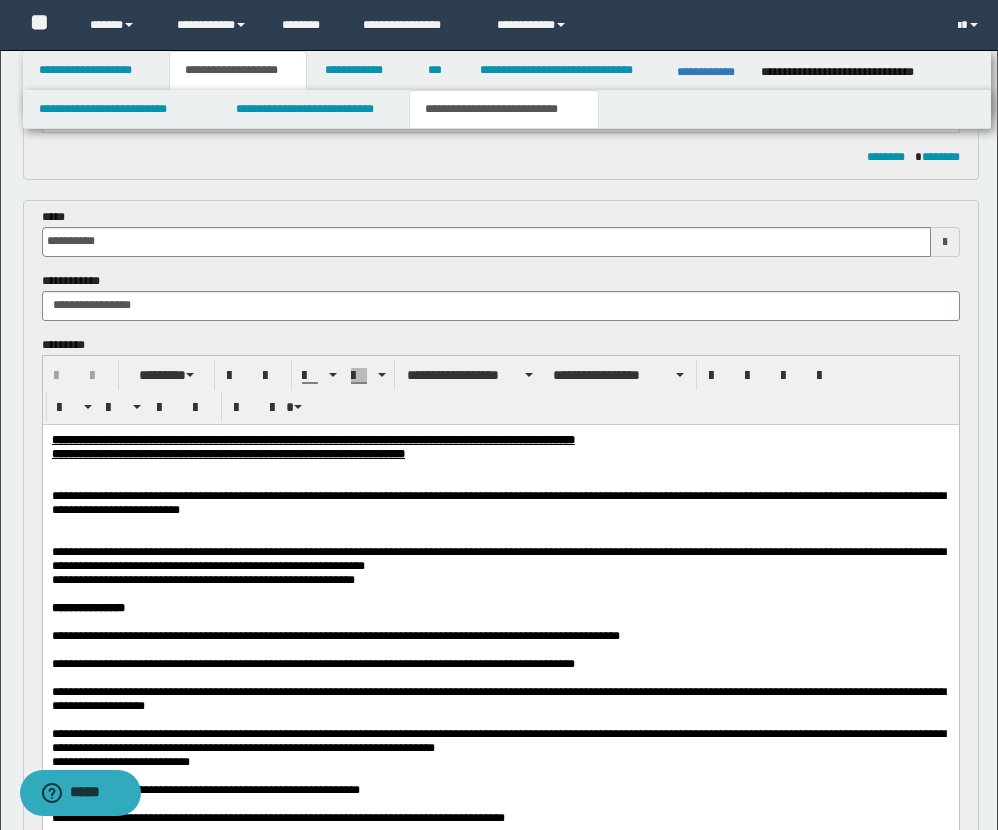 scroll, scrollTop: 898, scrollLeft: 0, axis: vertical 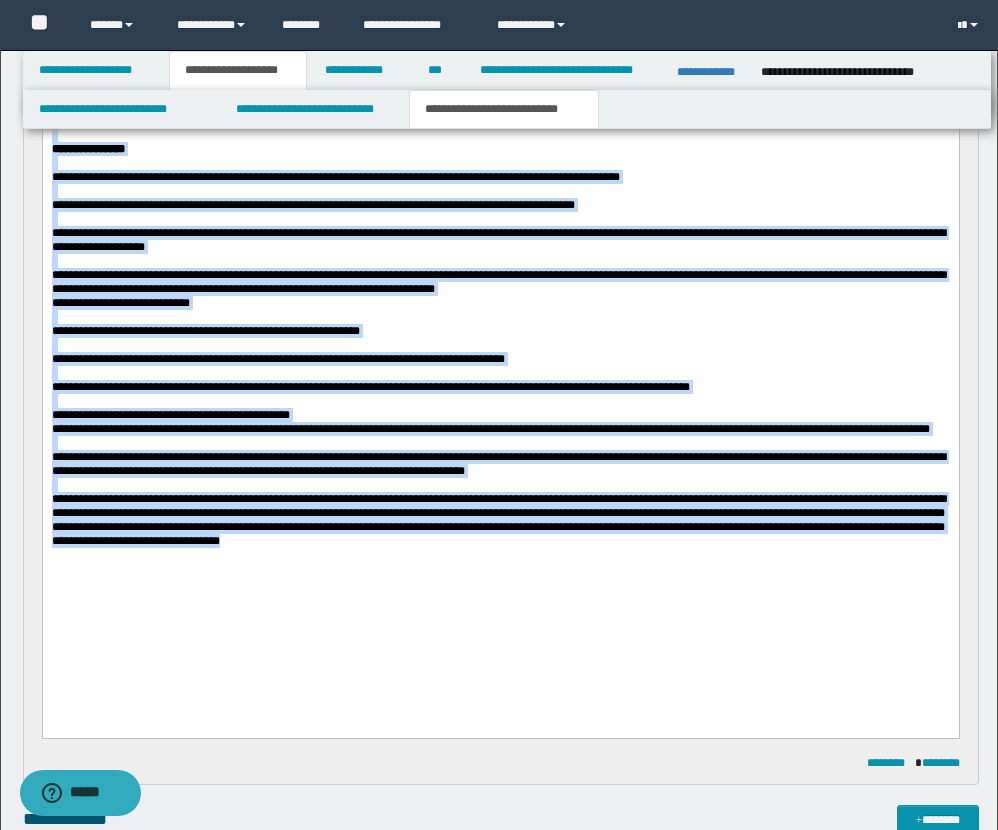 drag, startPoint x: 51, startPoint y: -18, endPoint x: 378, endPoint y: 719, distance: 806.28656 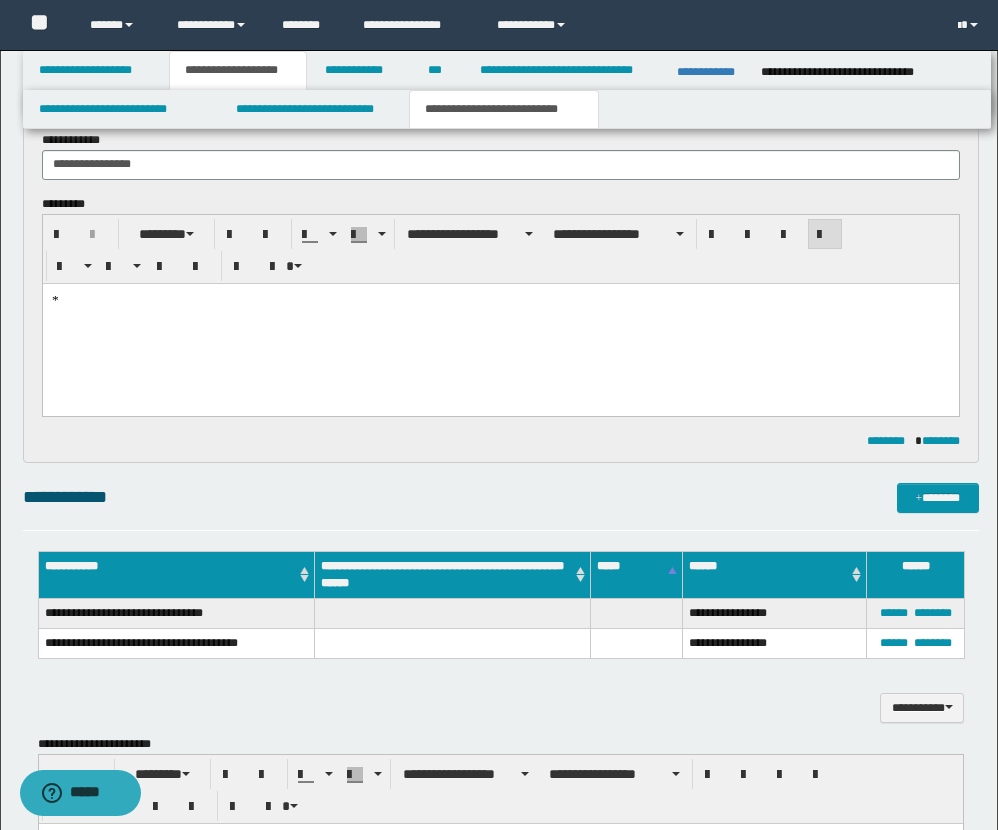 scroll, scrollTop: 1037, scrollLeft: 0, axis: vertical 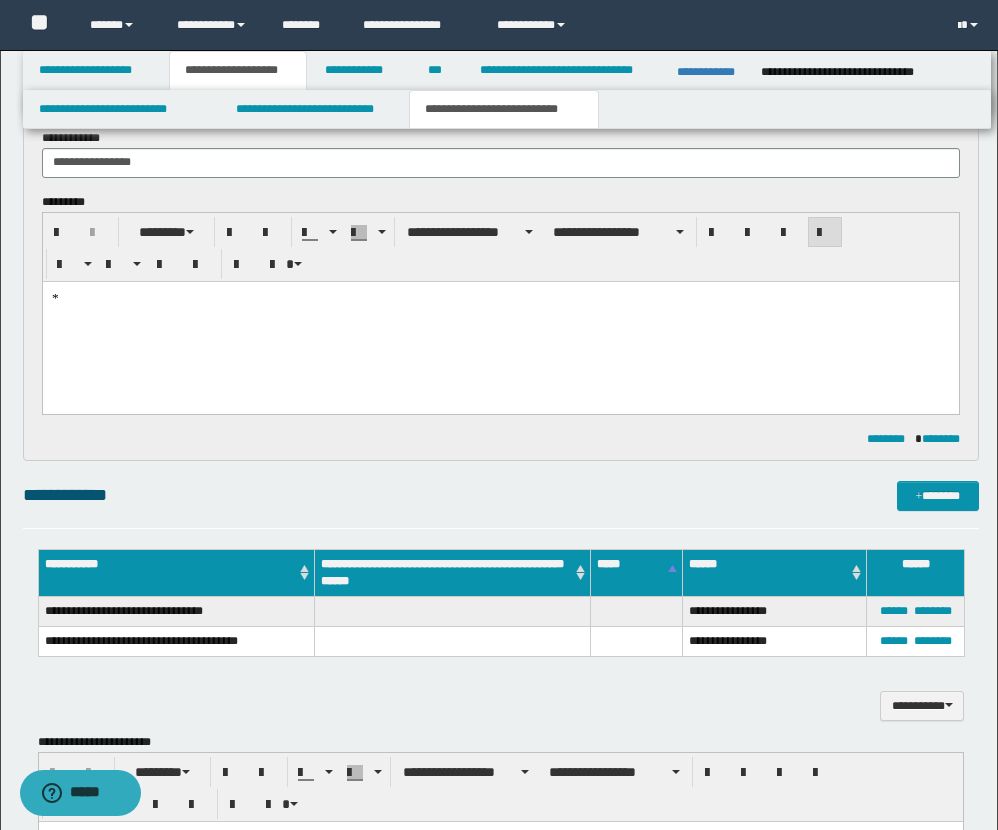 type 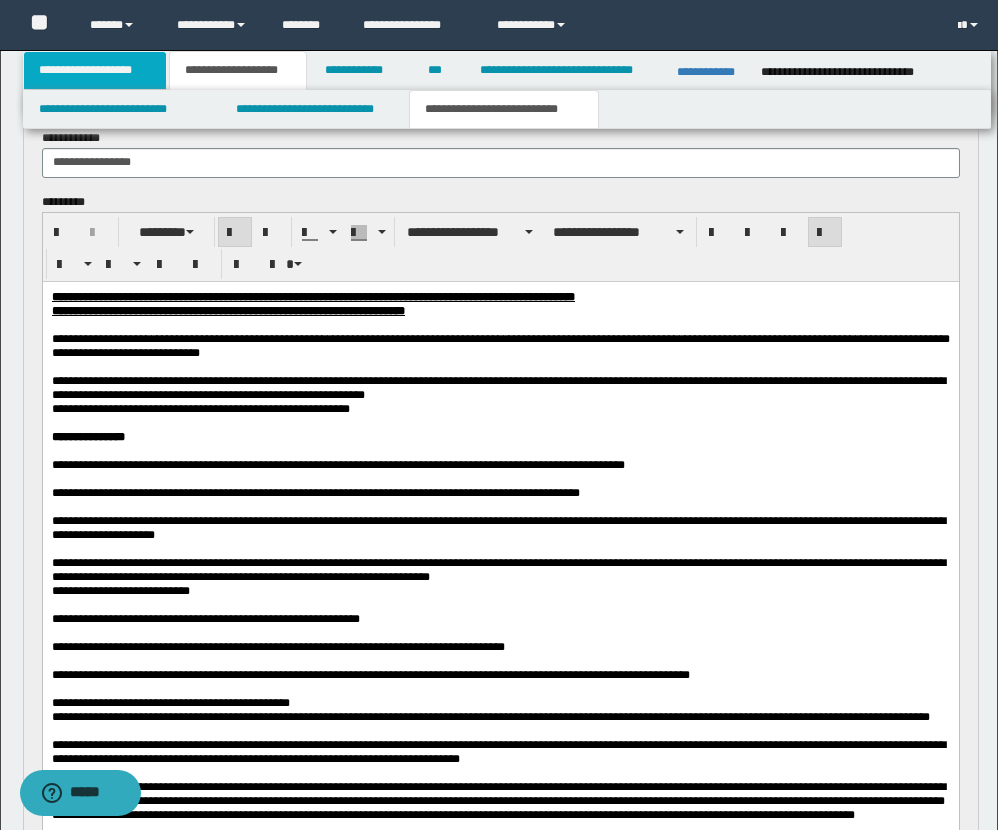 click on "**********" at bounding box center [95, 70] 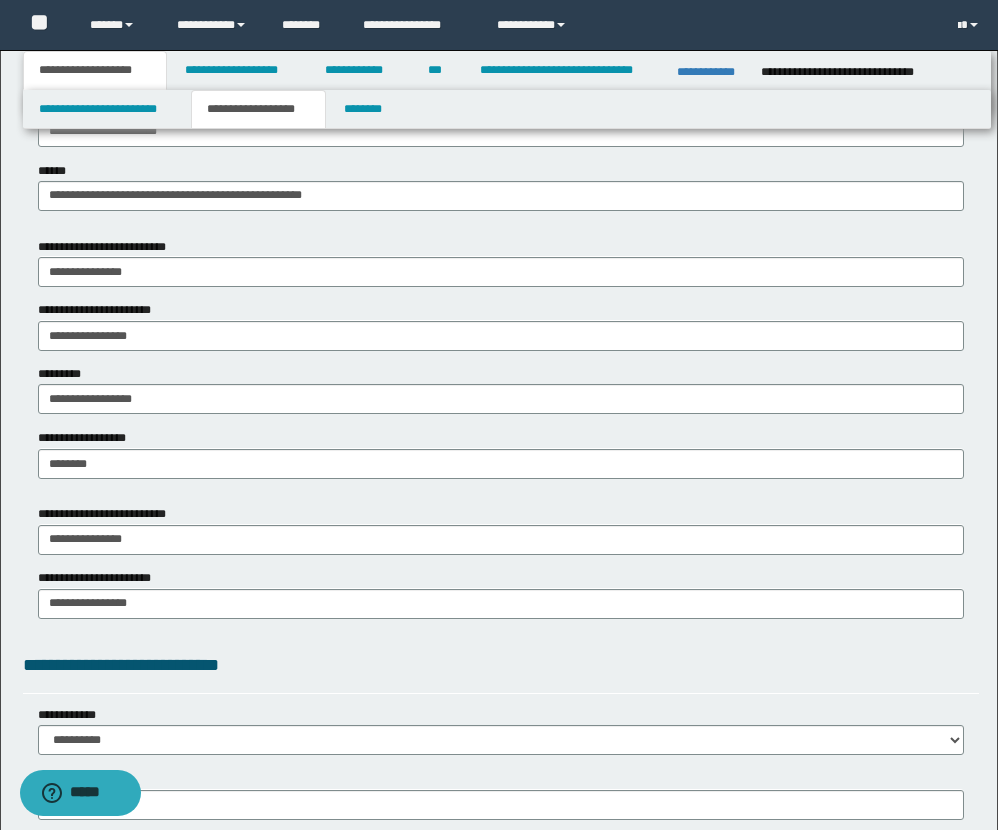 click on "**********" at bounding box center (258, 109) 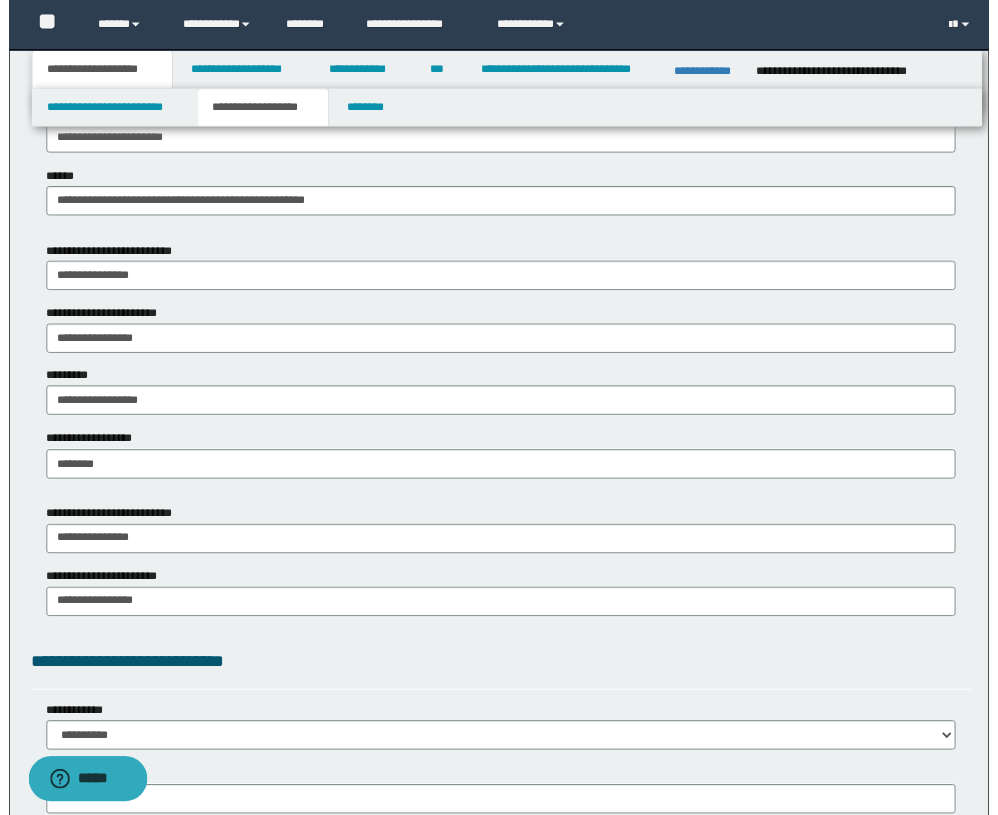 scroll, scrollTop: 0, scrollLeft: 0, axis: both 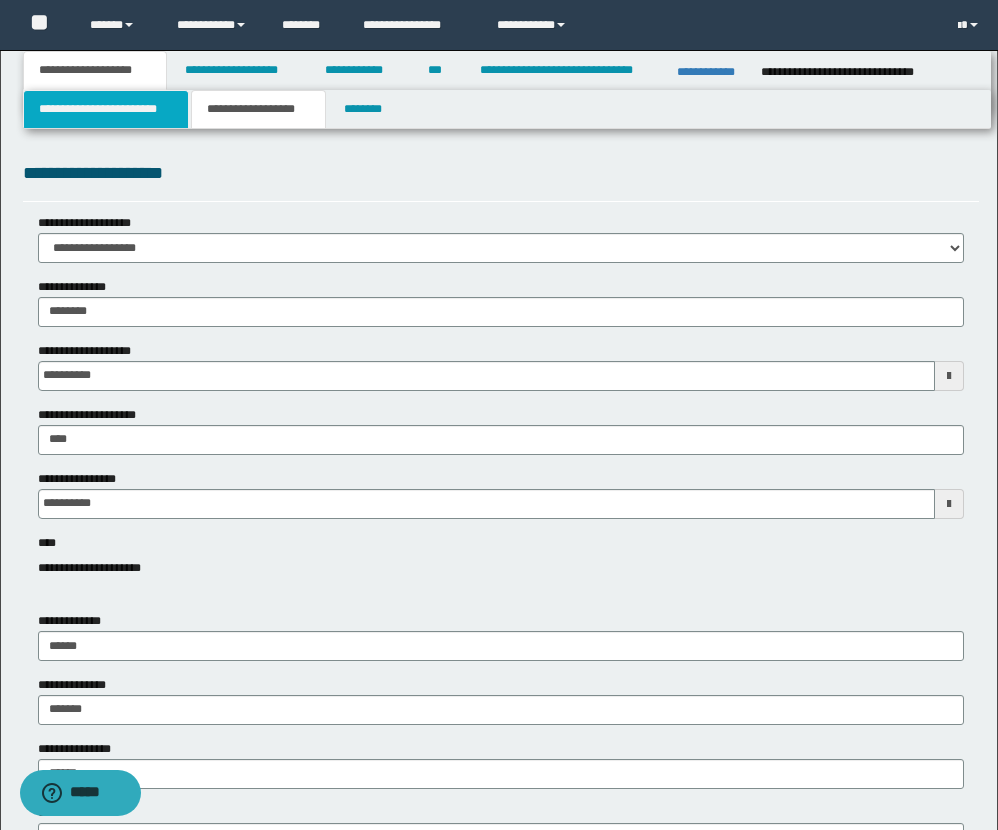 click on "**********" at bounding box center (106, 109) 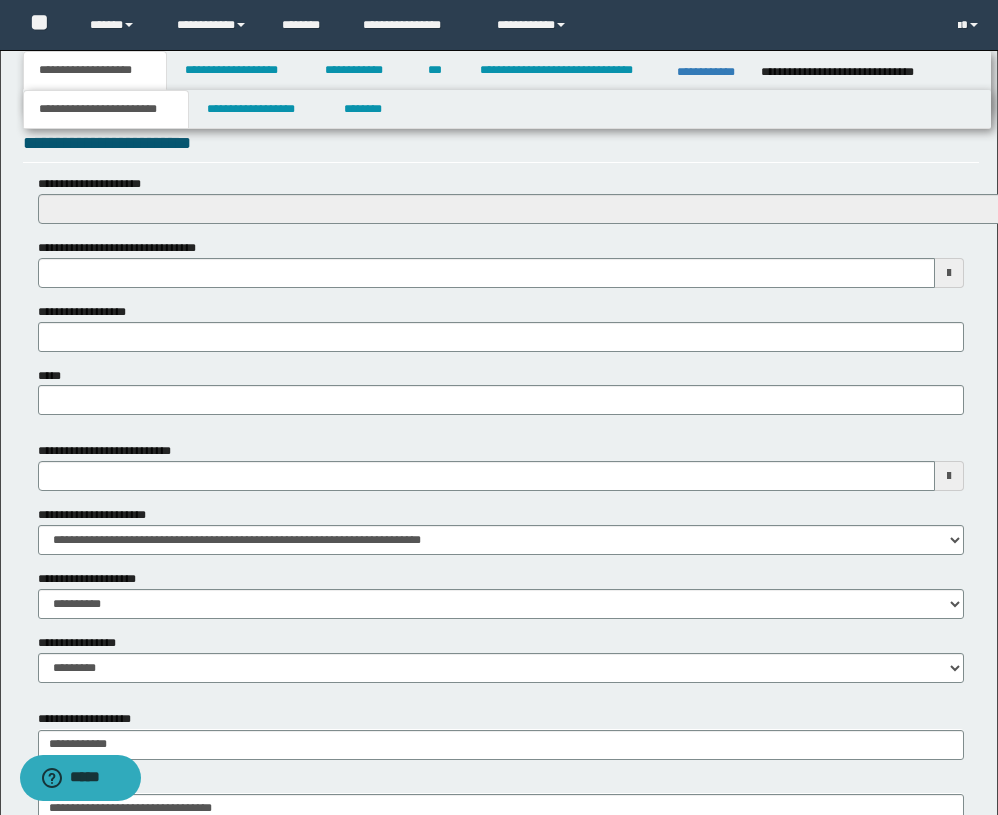 scroll, scrollTop: 715, scrollLeft: 0, axis: vertical 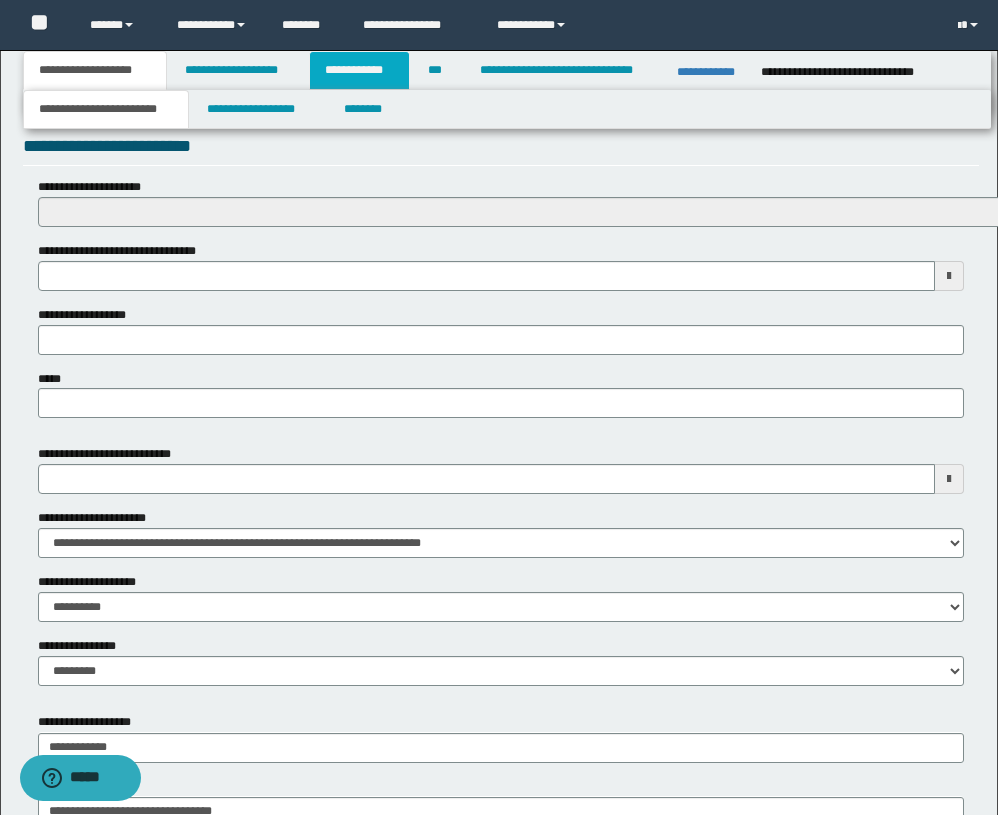 click on "**********" at bounding box center [359, 70] 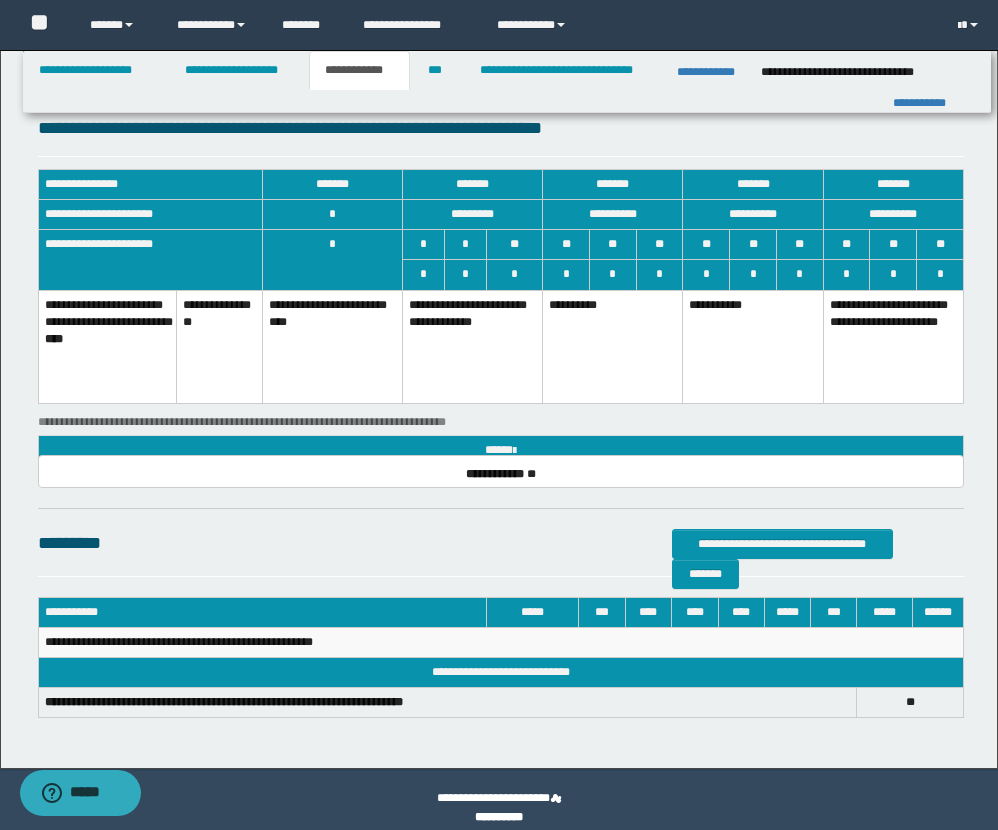 scroll, scrollTop: 0, scrollLeft: 0, axis: both 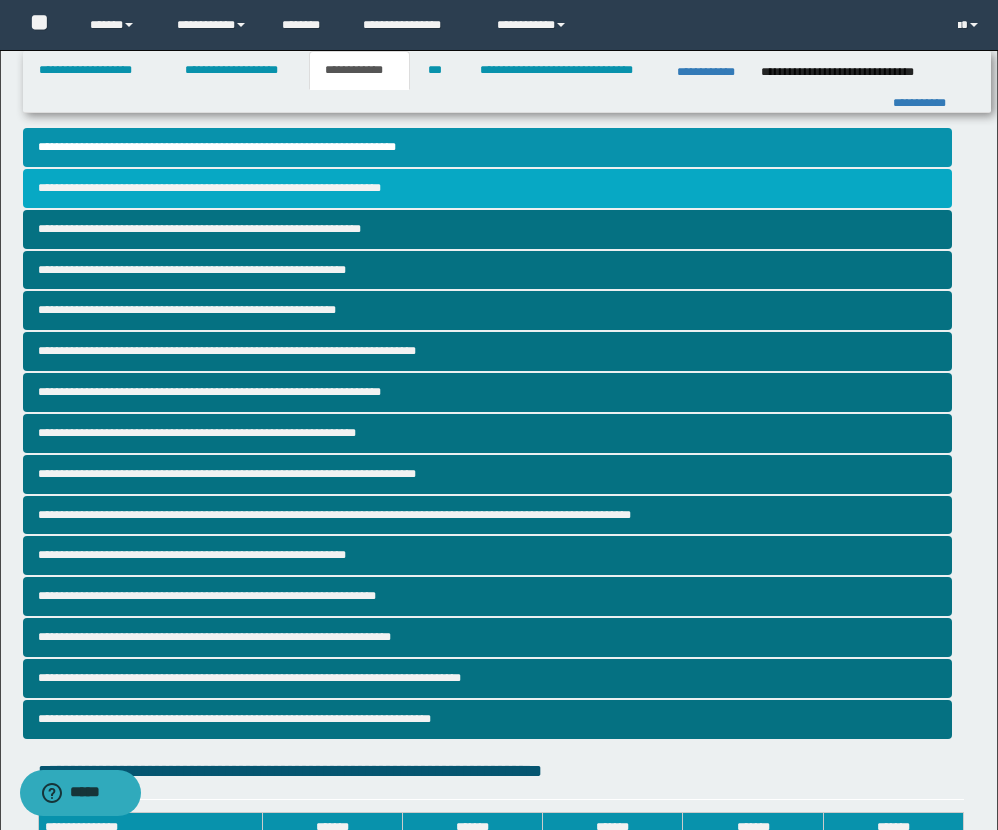 click on "**********" at bounding box center (487, 188) 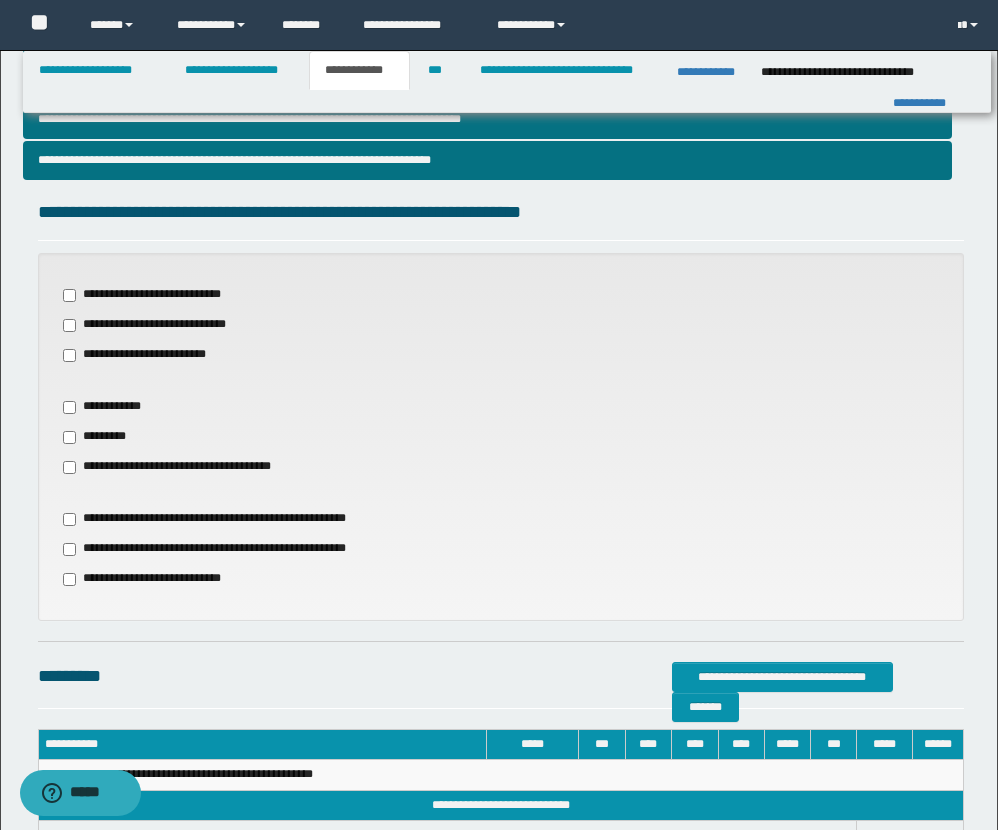scroll, scrollTop: 556, scrollLeft: 0, axis: vertical 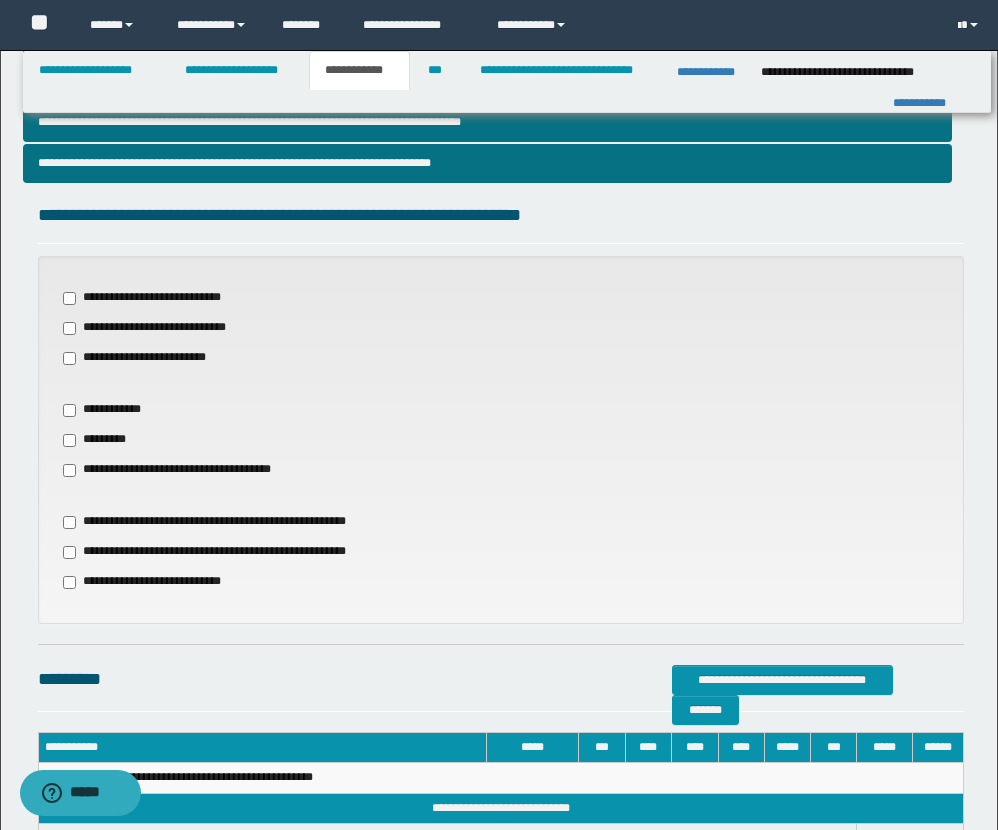 click on "**********" at bounding box center (186, 470) 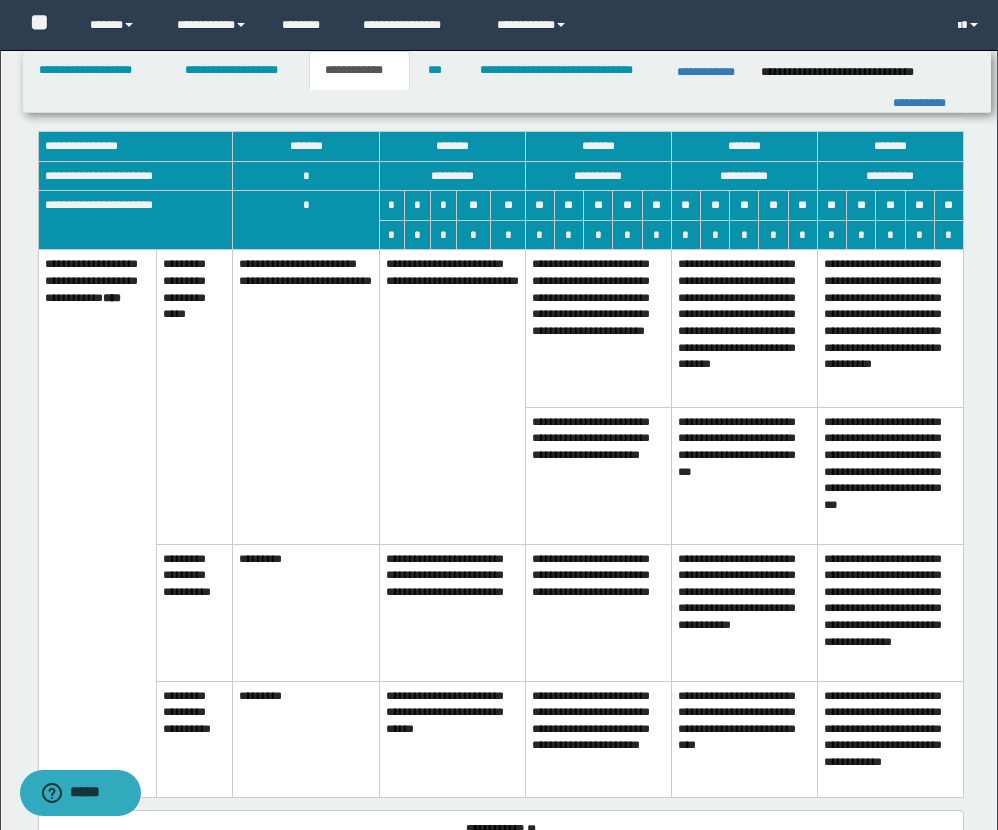 scroll, scrollTop: 1118, scrollLeft: 0, axis: vertical 